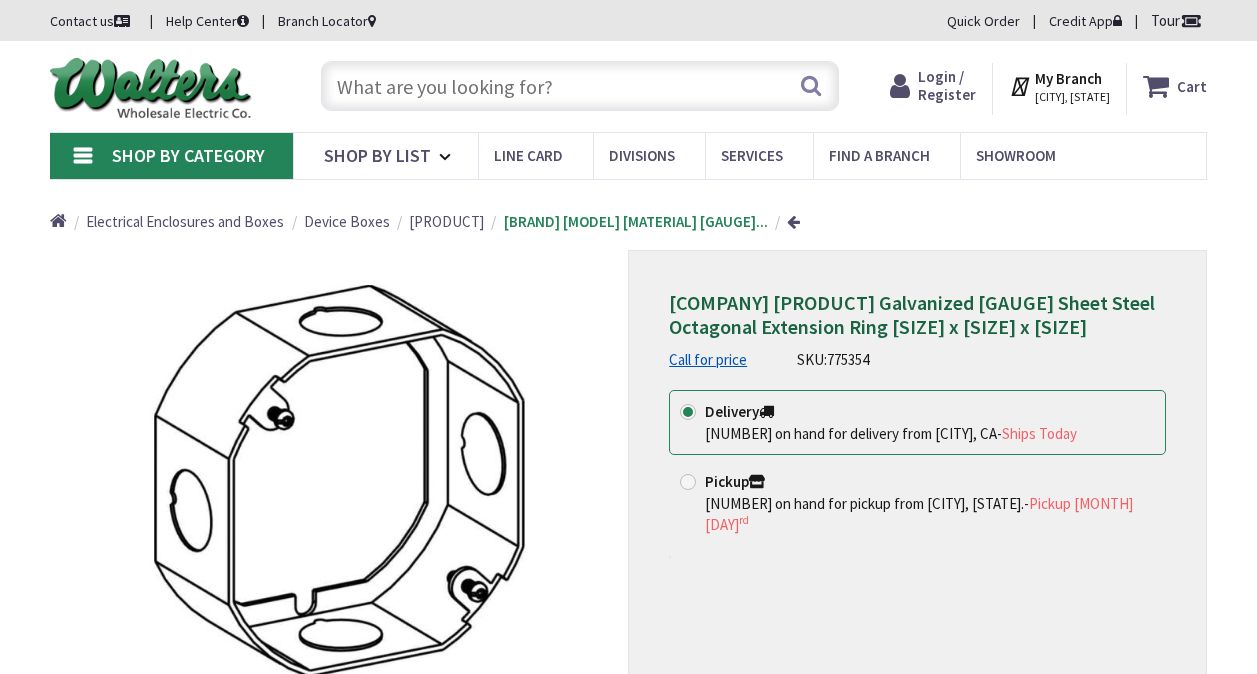 click at bounding box center (580, 86) 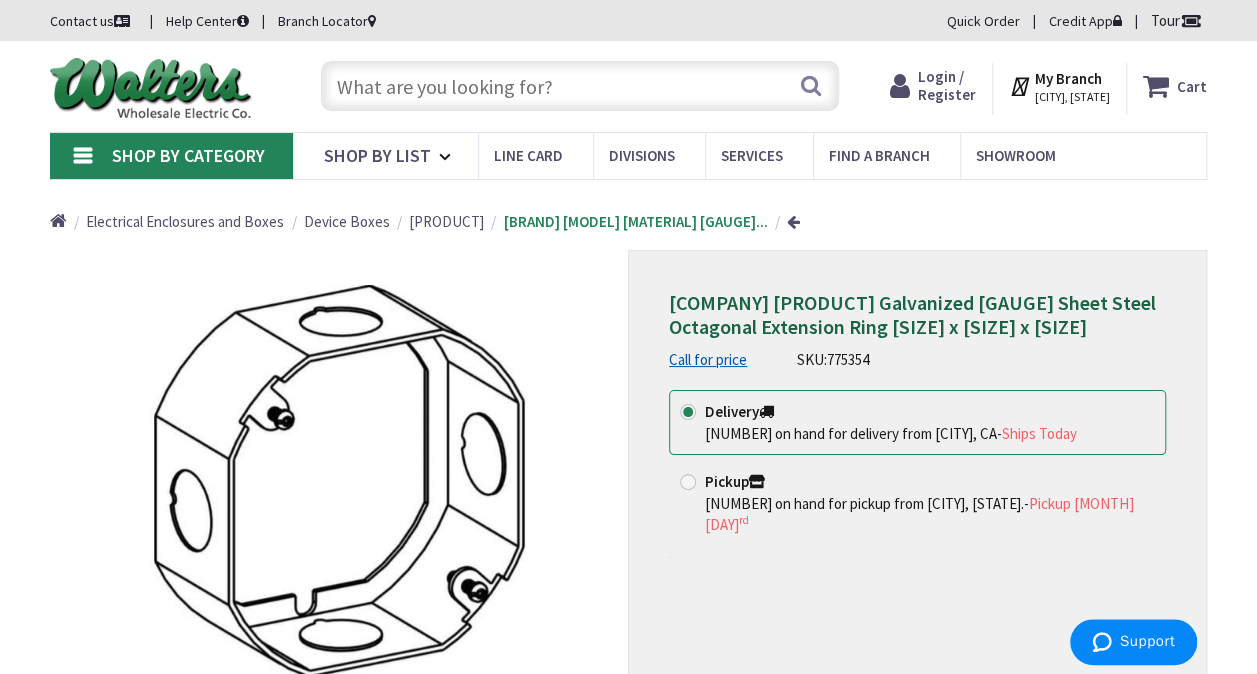 scroll, scrollTop: 0, scrollLeft: 0, axis: both 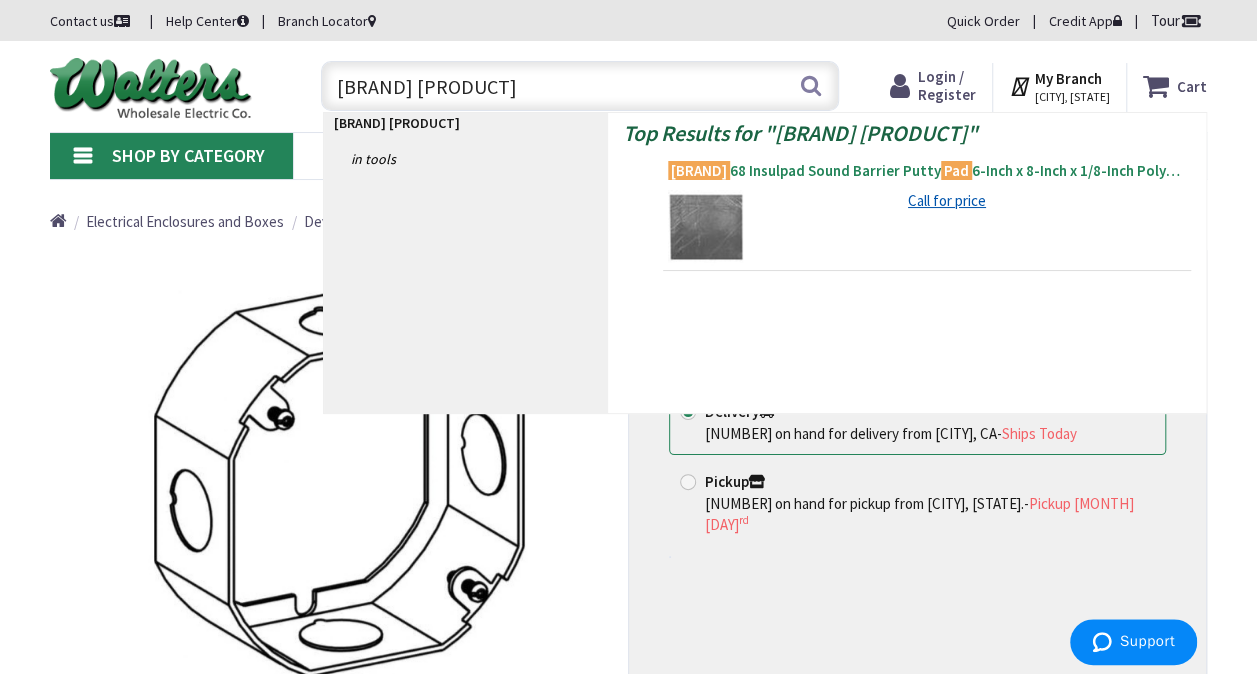type on "dottie pads" 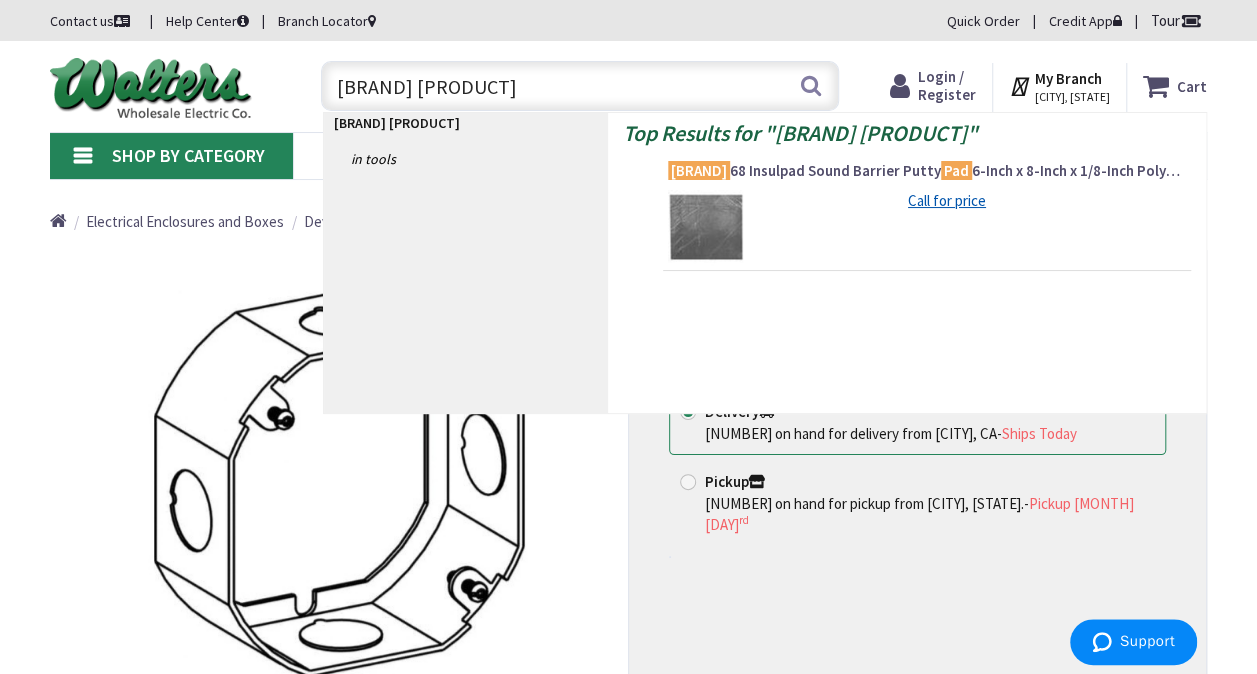 click on "Dottie  68 Insulpad Sound Barrier Putty  Pad  6-Inch x 8-Inch x 1/8-Inch Polymers and Butyl Rubber Gray" at bounding box center [927, 171] 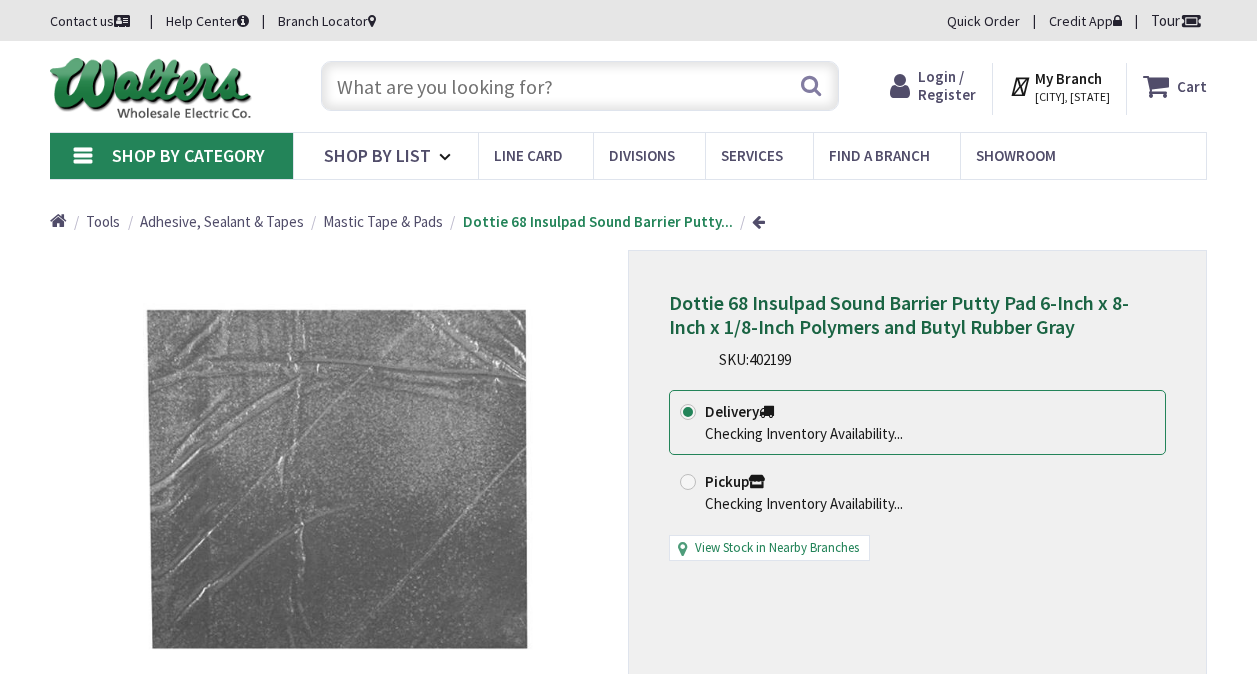 scroll, scrollTop: 0, scrollLeft: 0, axis: both 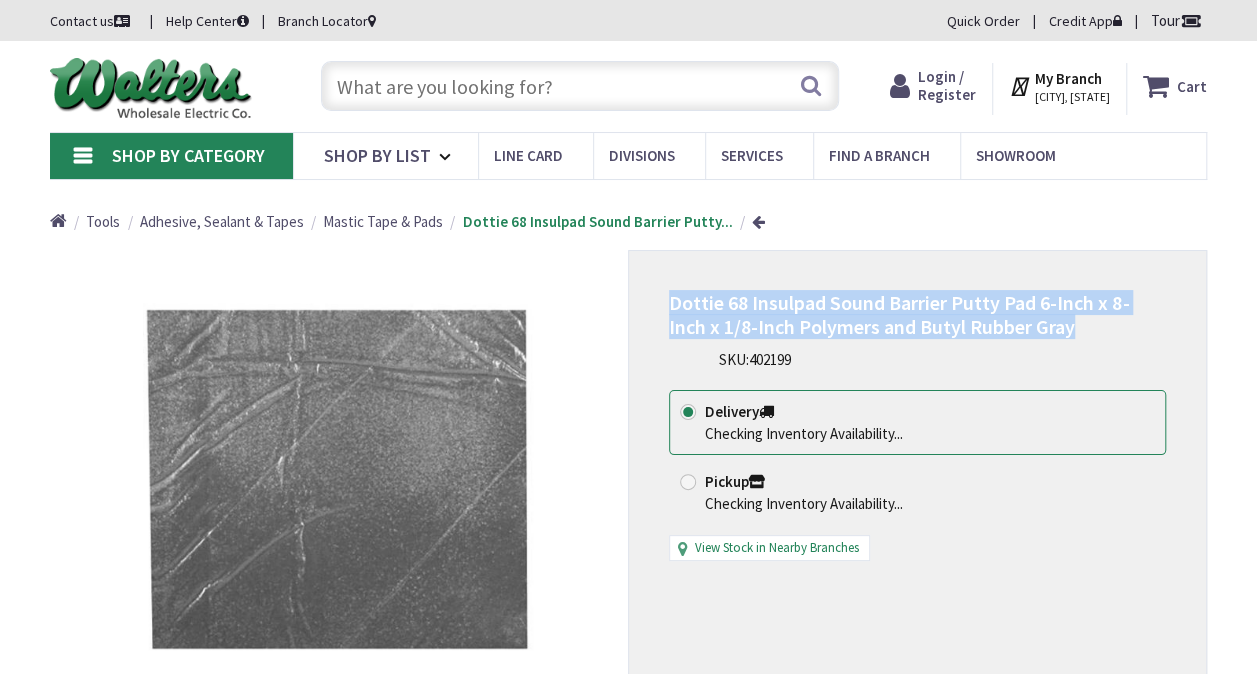 drag, startPoint x: 1046, startPoint y: 328, endPoint x: 669, endPoint y: 304, distance: 377.76315 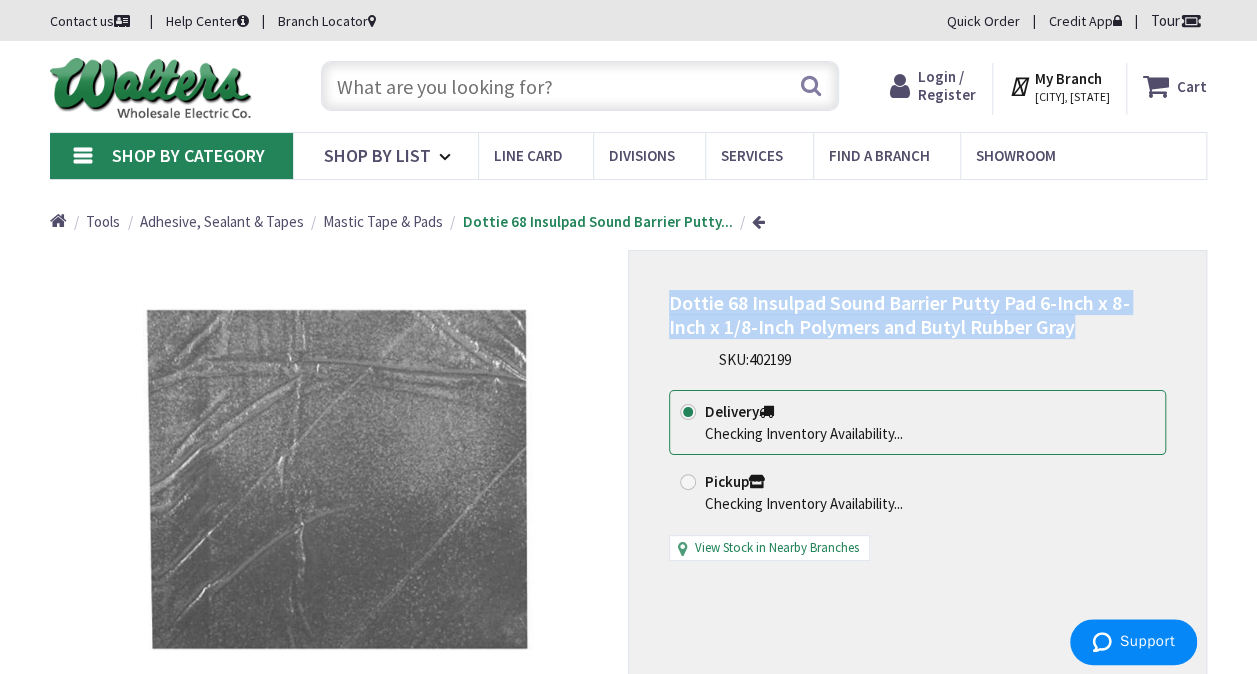 copy on "Dottie 68 Insulpad Sound Barrier Putty Pad 6-Inch x 8-Inch x 1/8-Inch Polymers and Butyl Rubber Gray" 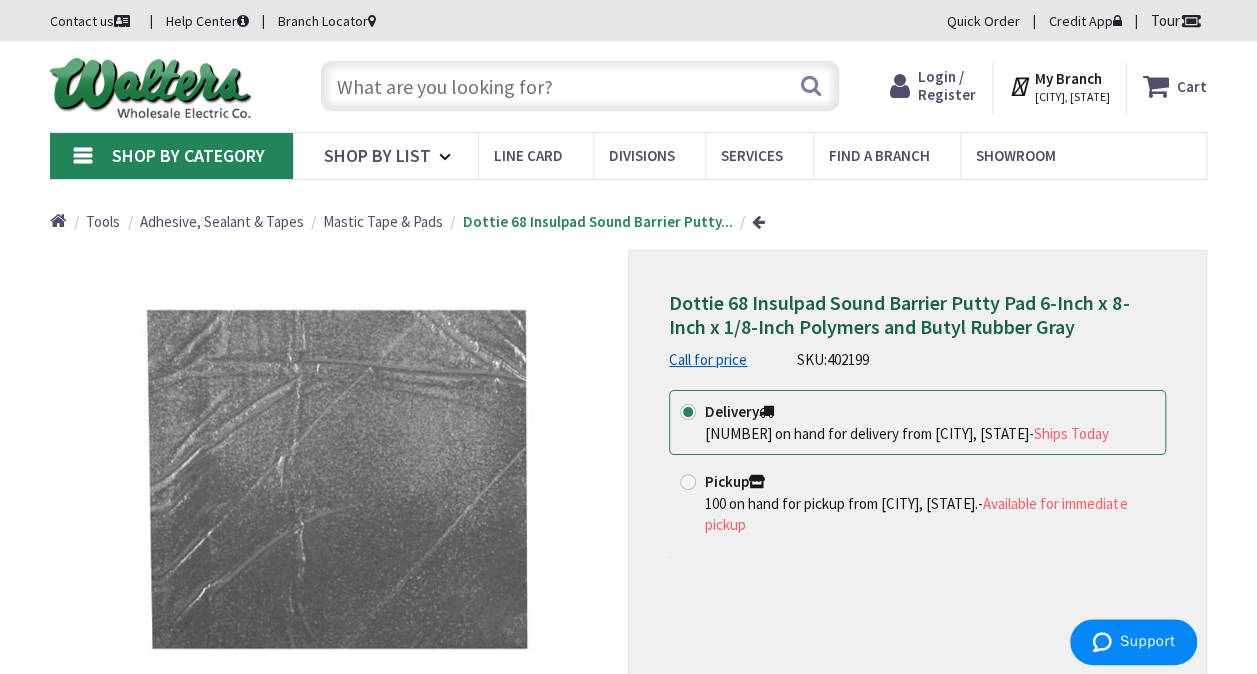 click at bounding box center (580, 86) 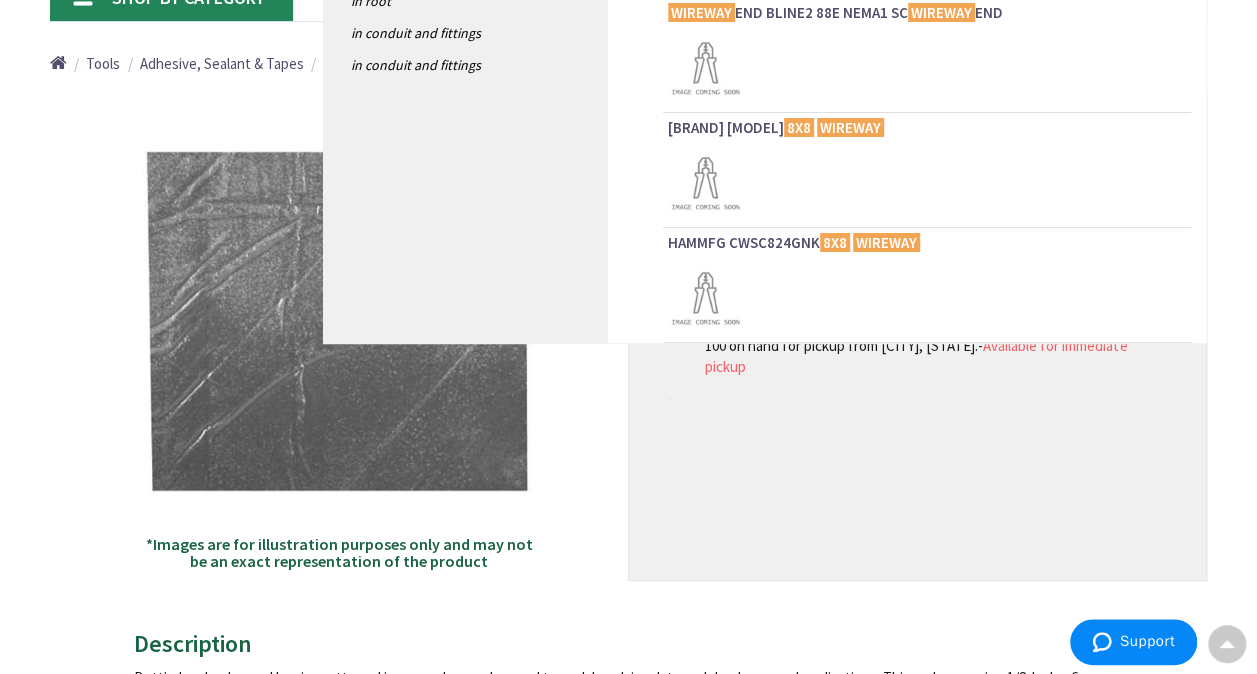scroll, scrollTop: 0, scrollLeft: 0, axis: both 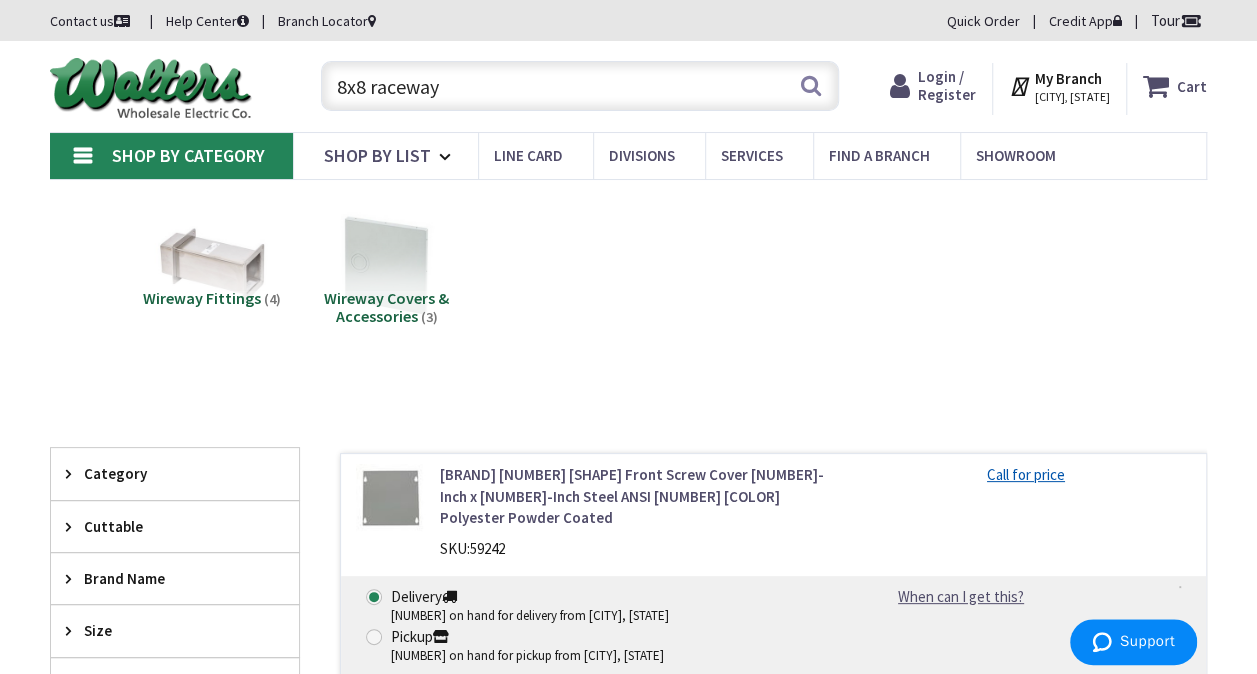 click on "8x8 raceway" at bounding box center (580, 86) 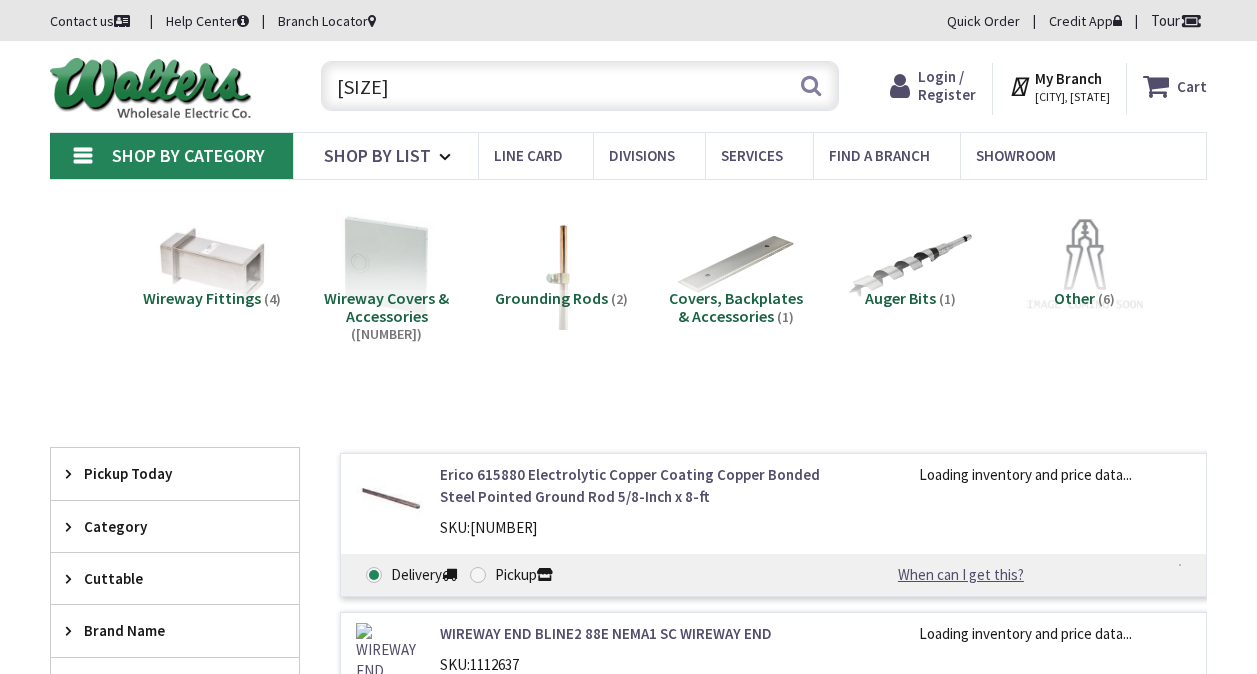 scroll, scrollTop: 0, scrollLeft: 0, axis: both 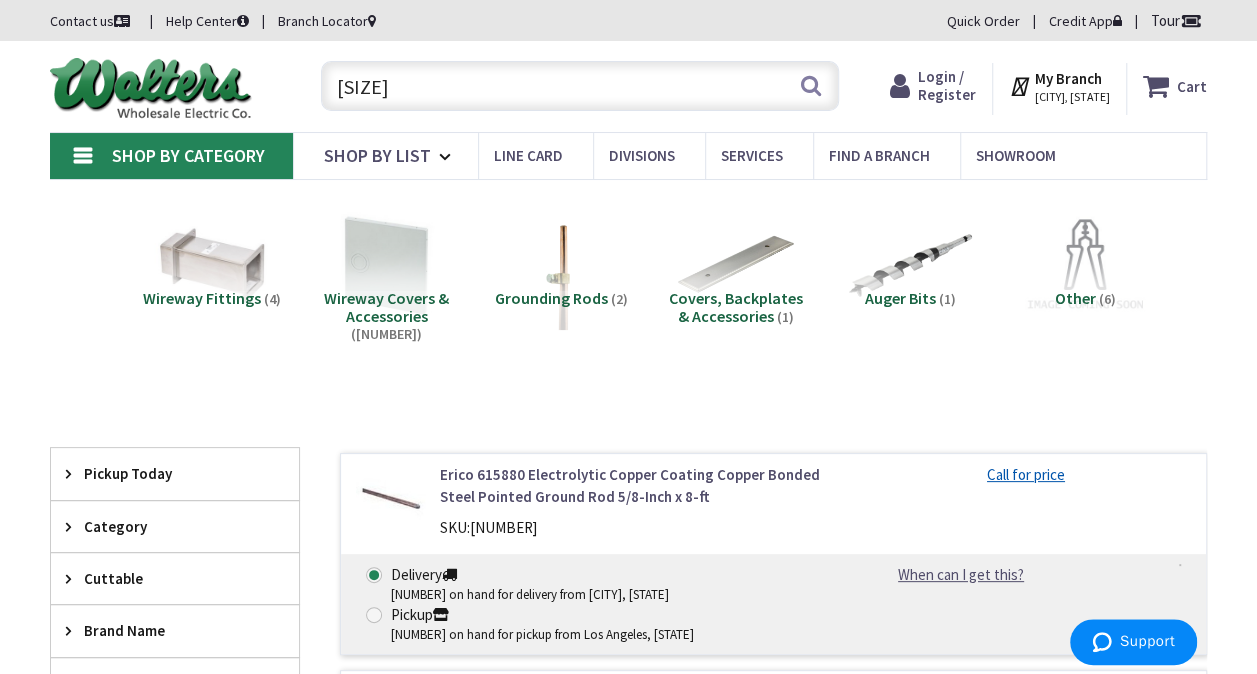 click on "8x8" at bounding box center (580, 86) 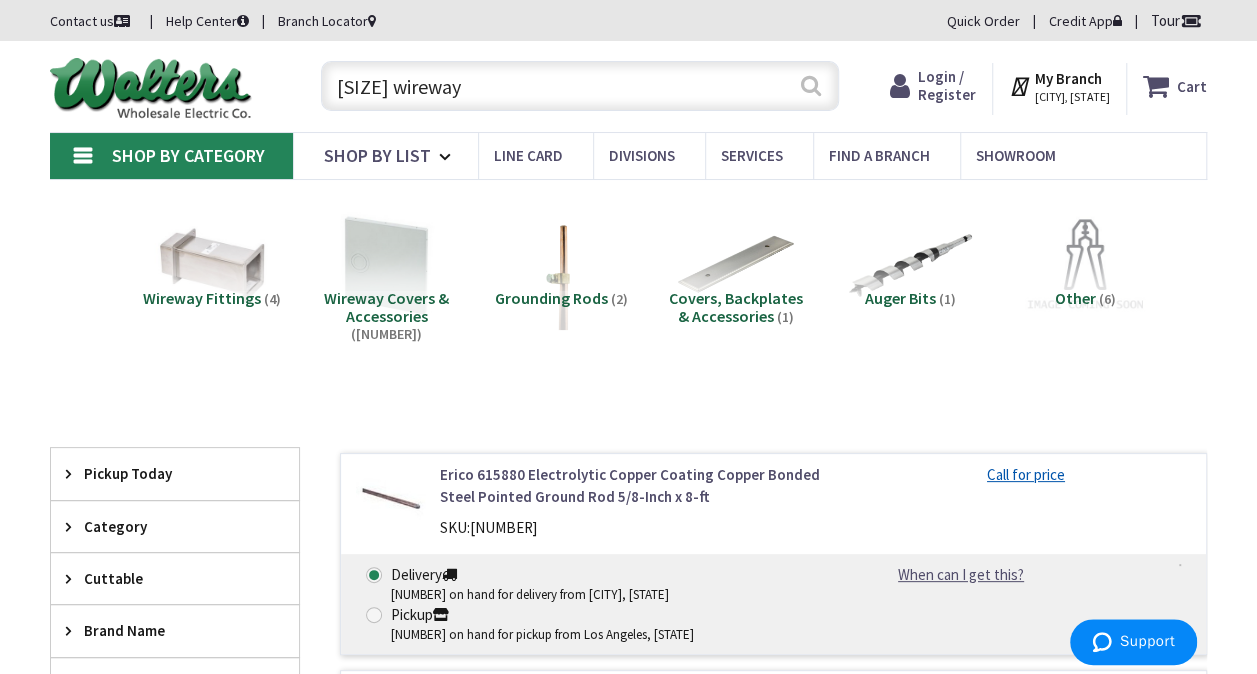 type on "10x10 wireway" 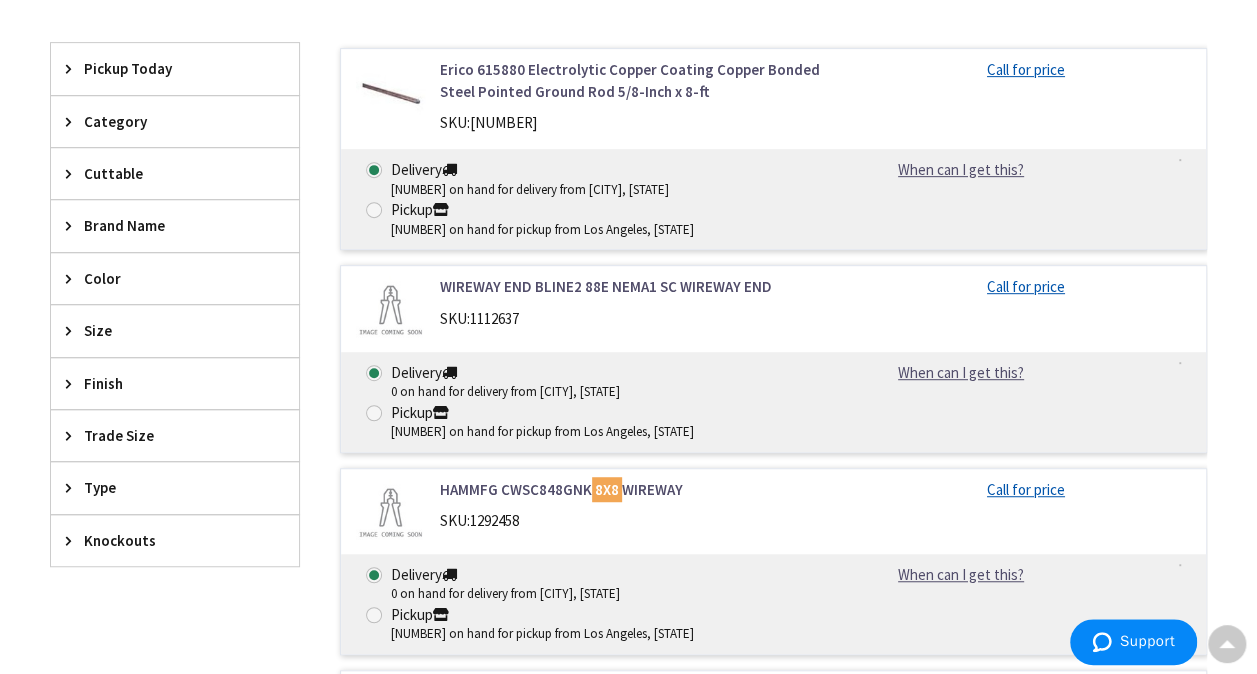 scroll, scrollTop: 500, scrollLeft: 0, axis: vertical 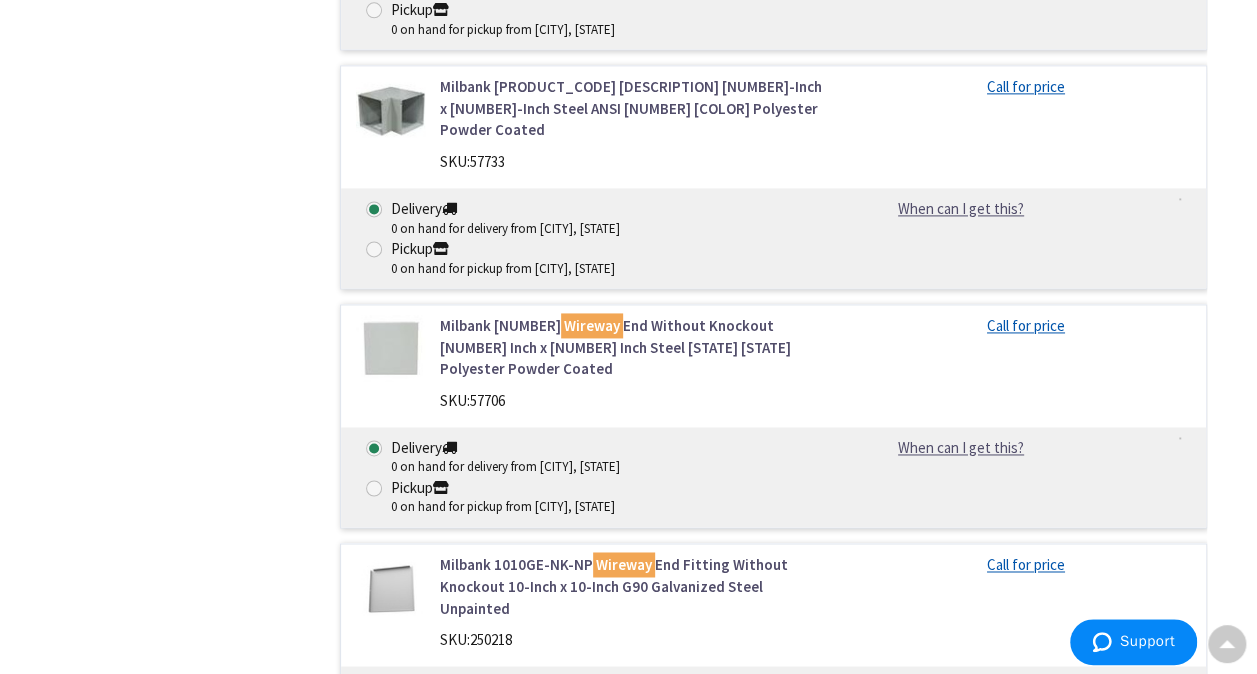 click on "Milbank 1010GE-NK  Wireway  End Without Knockout 10-Inch x 10-Inch Steel ANSI 61 Gray Polyester Powder Coated" at bounding box center [635, 347] 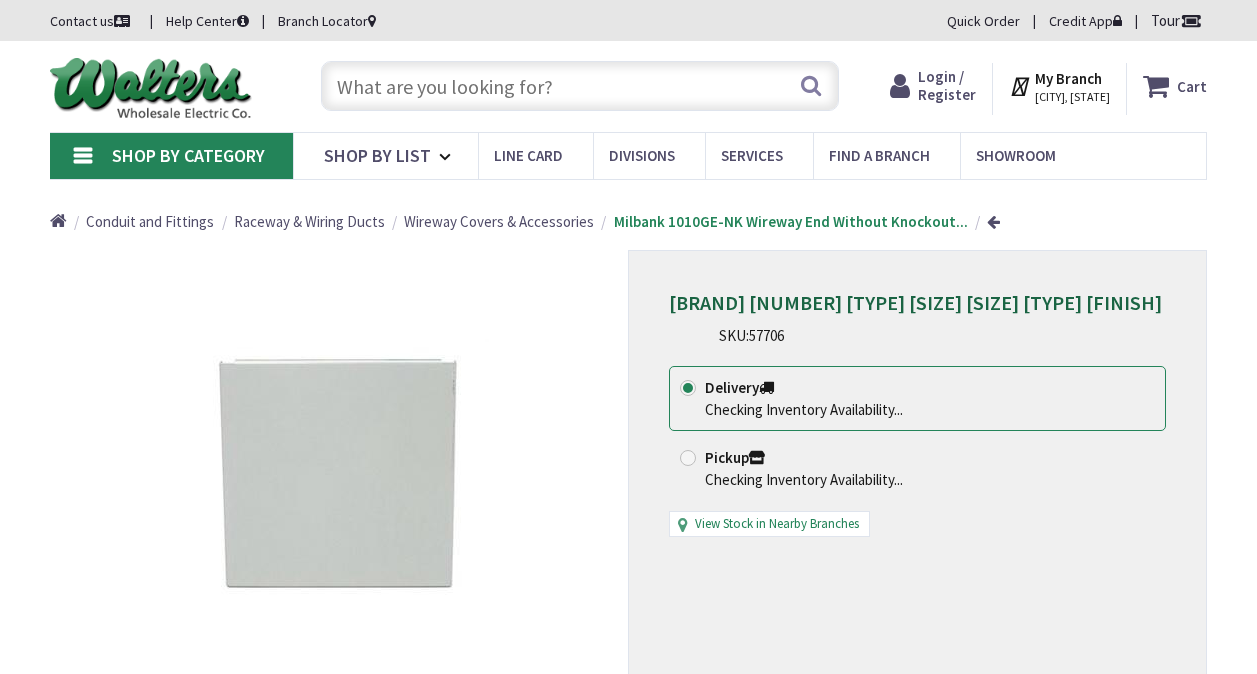 scroll, scrollTop: 0, scrollLeft: 0, axis: both 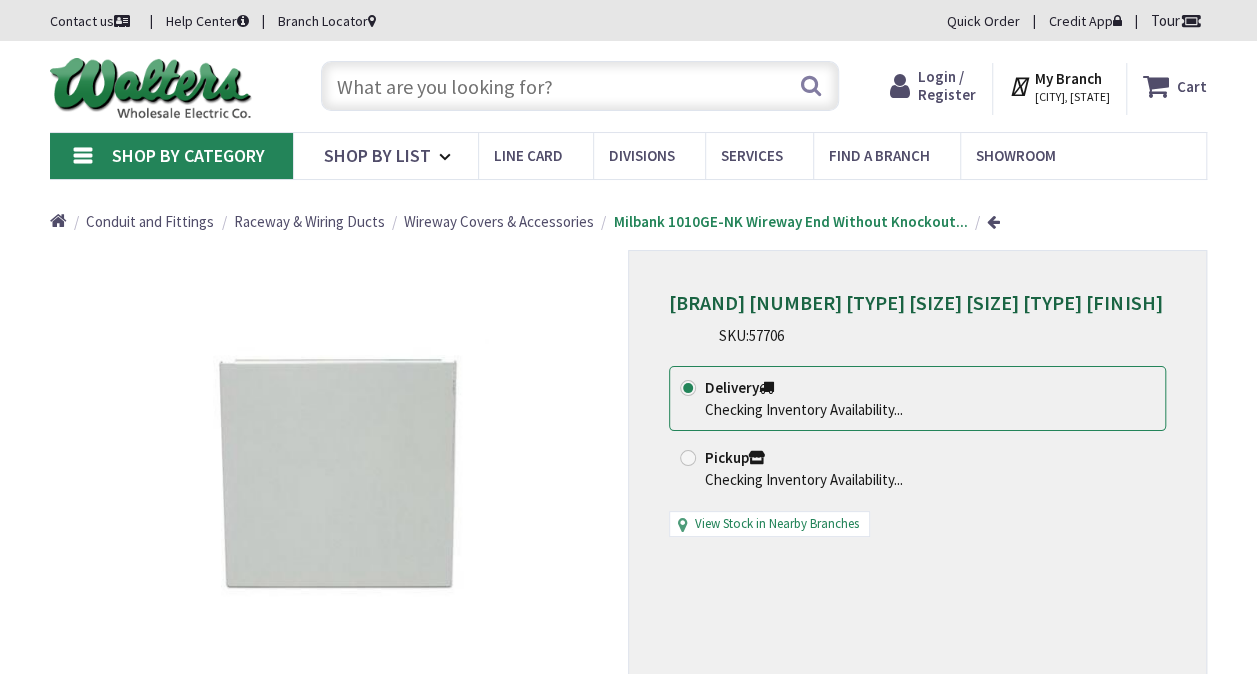 drag, startPoint x: 732, startPoint y: 354, endPoint x: 670, endPoint y: 309, distance: 76.6094 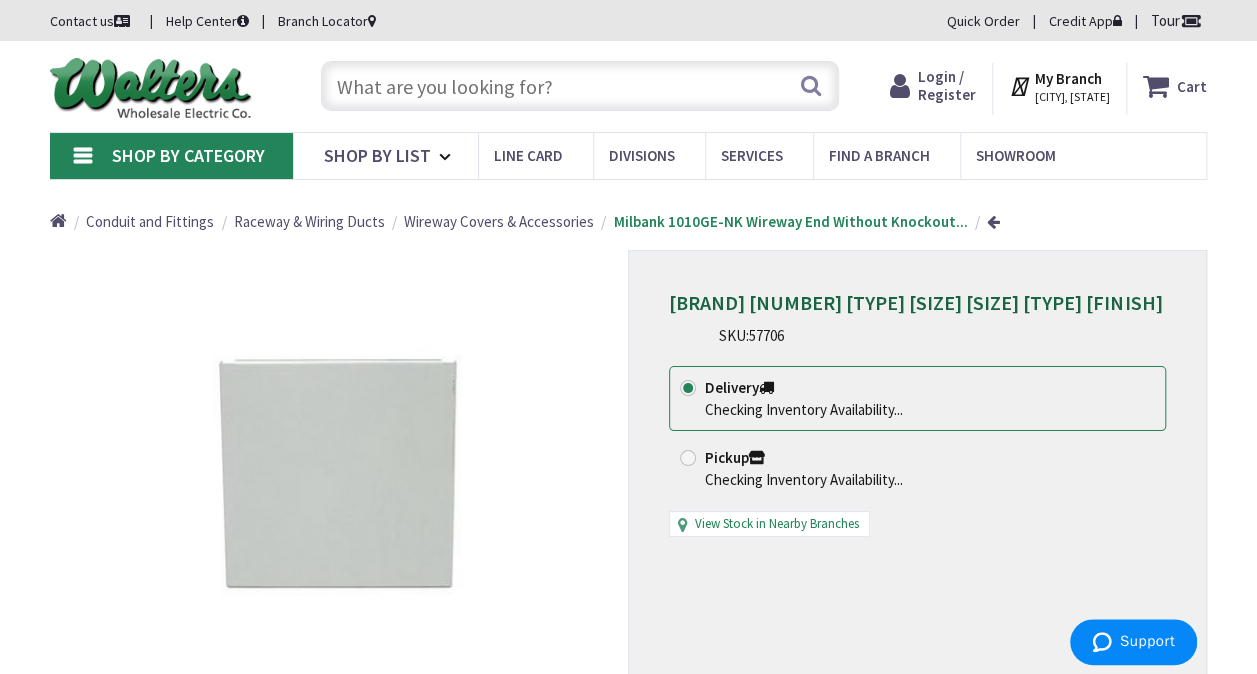 copy on "Milbank 1010GE-NK Wireway End Without Knockout 10-Inch x 10-Inch Steel ANSI 61 Gray Polyester Powder Coated" 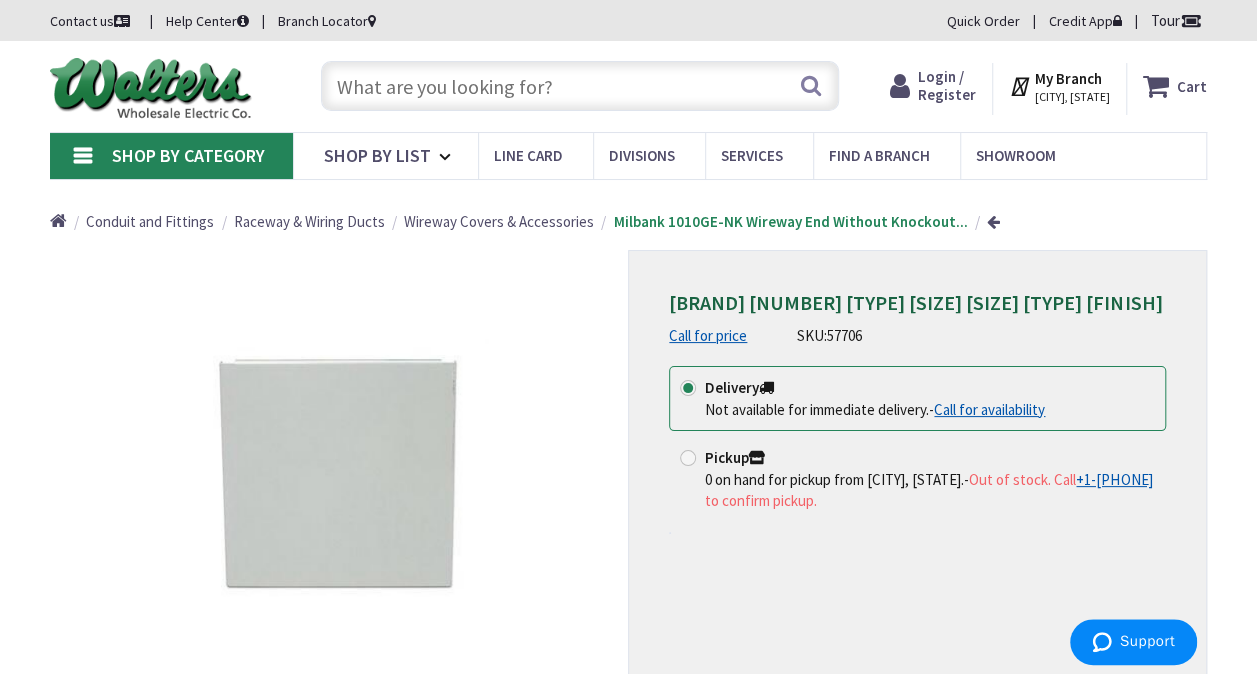 click at bounding box center [580, 86] 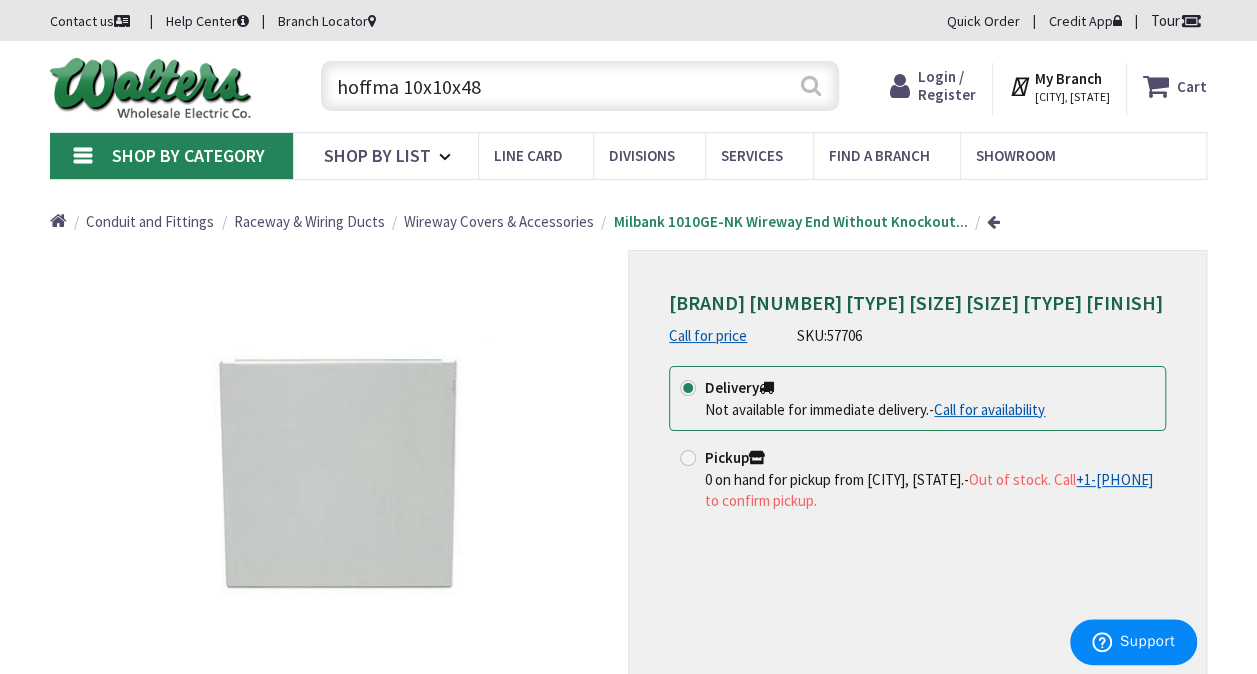 type on "hoffma 10x10x48" 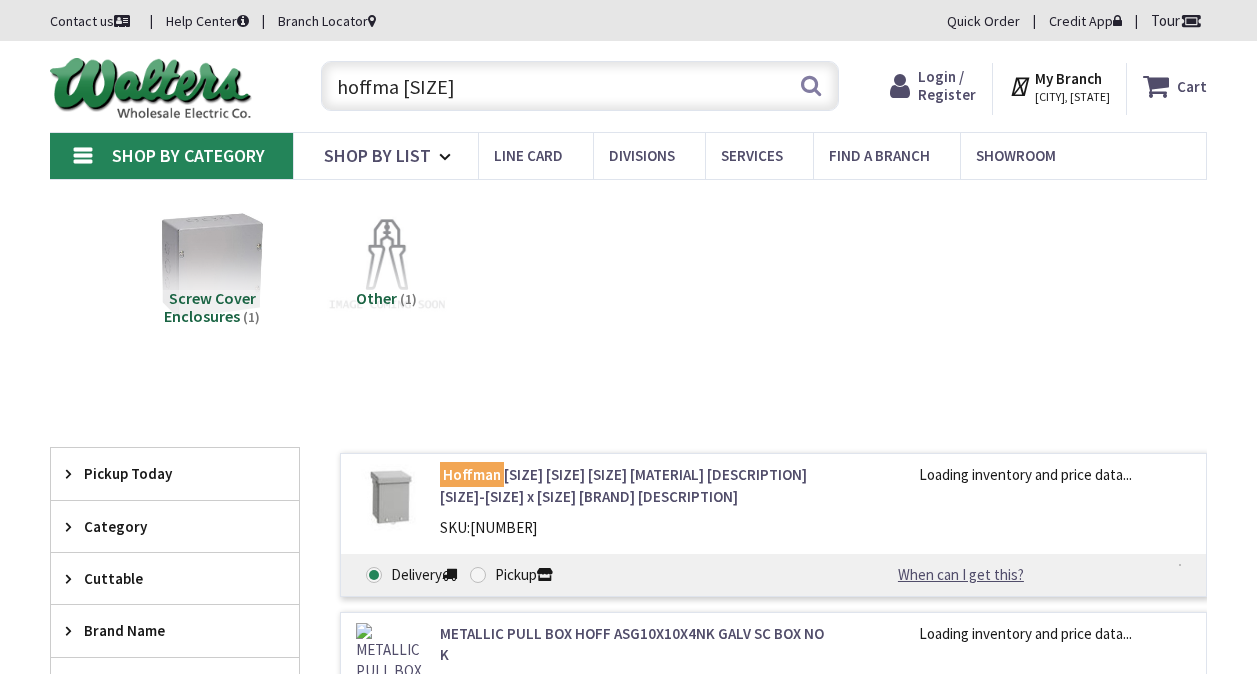 scroll, scrollTop: 0, scrollLeft: 0, axis: both 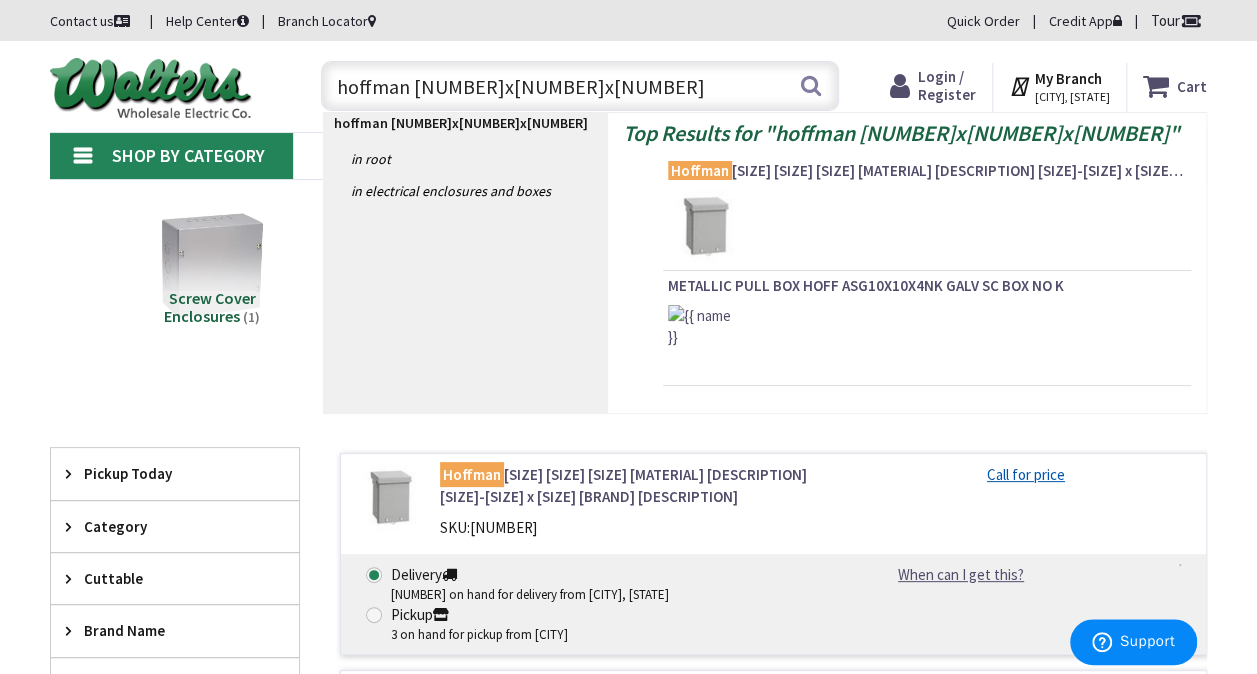 click on "hoffman 10x10x48" at bounding box center [580, 86] 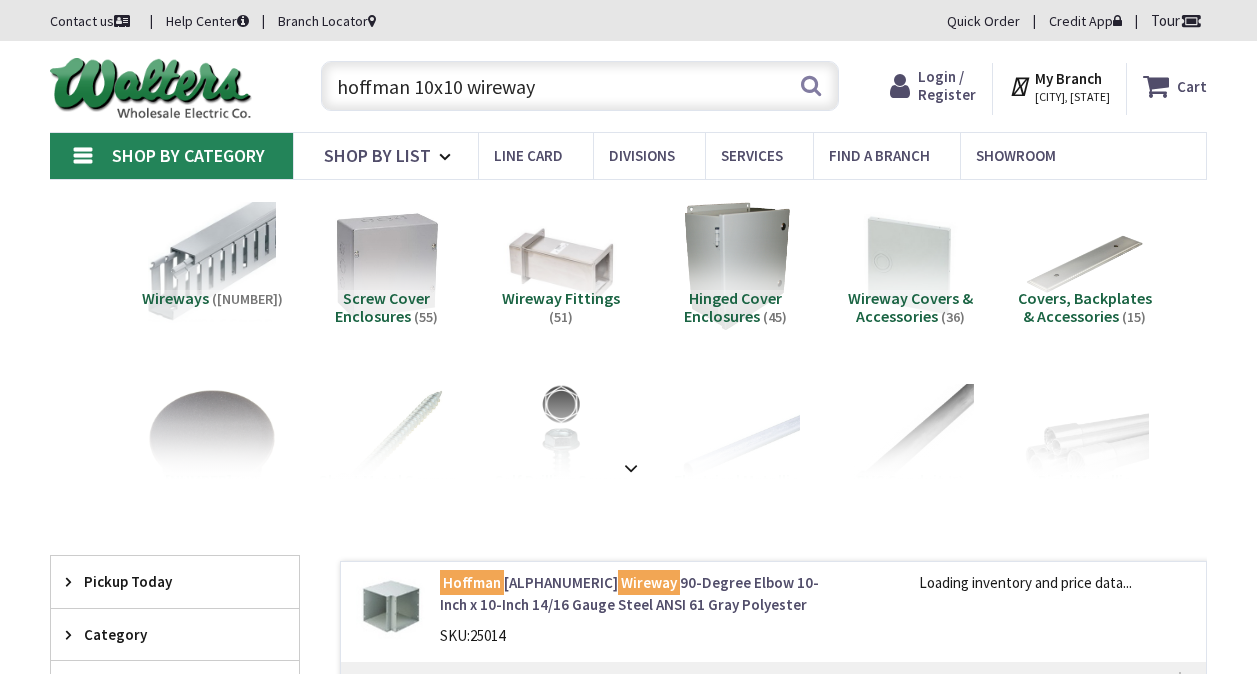 scroll, scrollTop: 0, scrollLeft: 0, axis: both 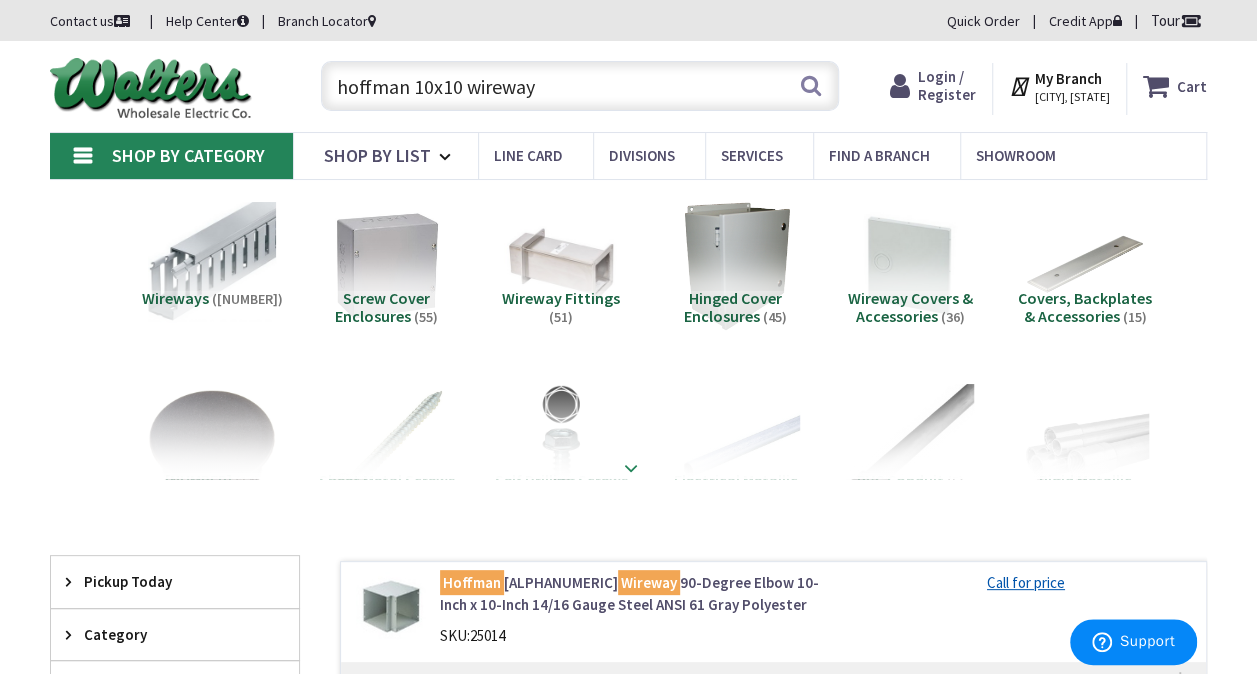 click at bounding box center [631, 468] 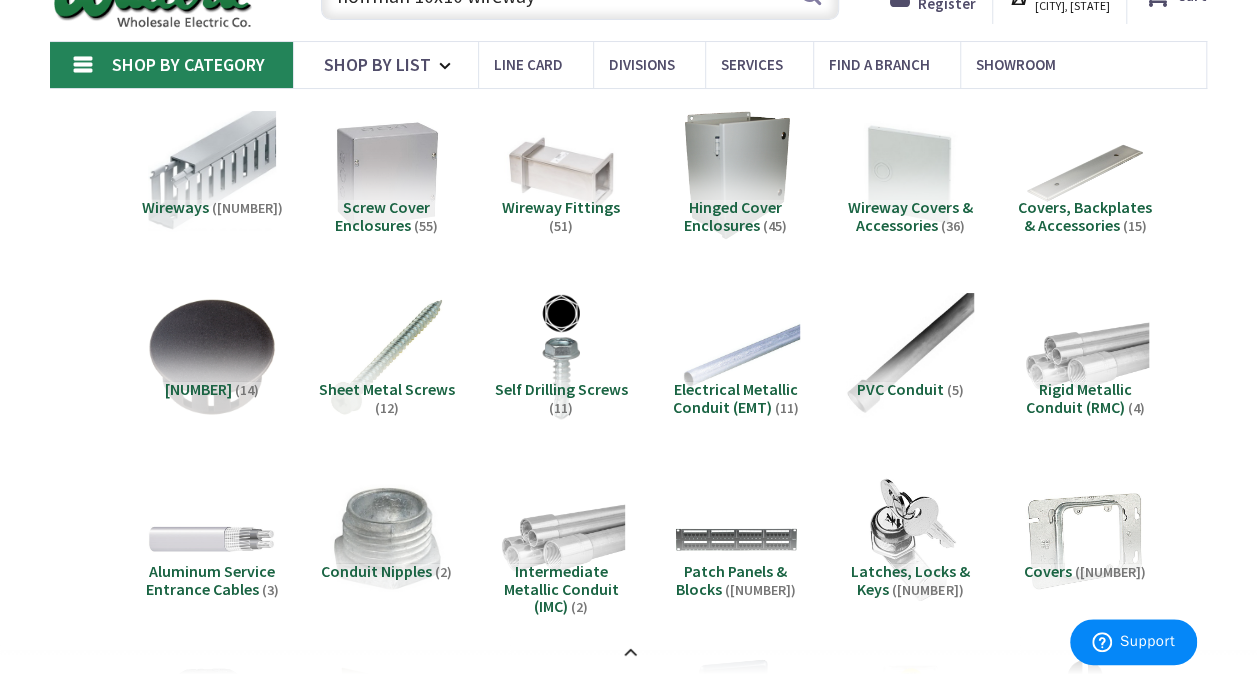scroll, scrollTop: 100, scrollLeft: 0, axis: vertical 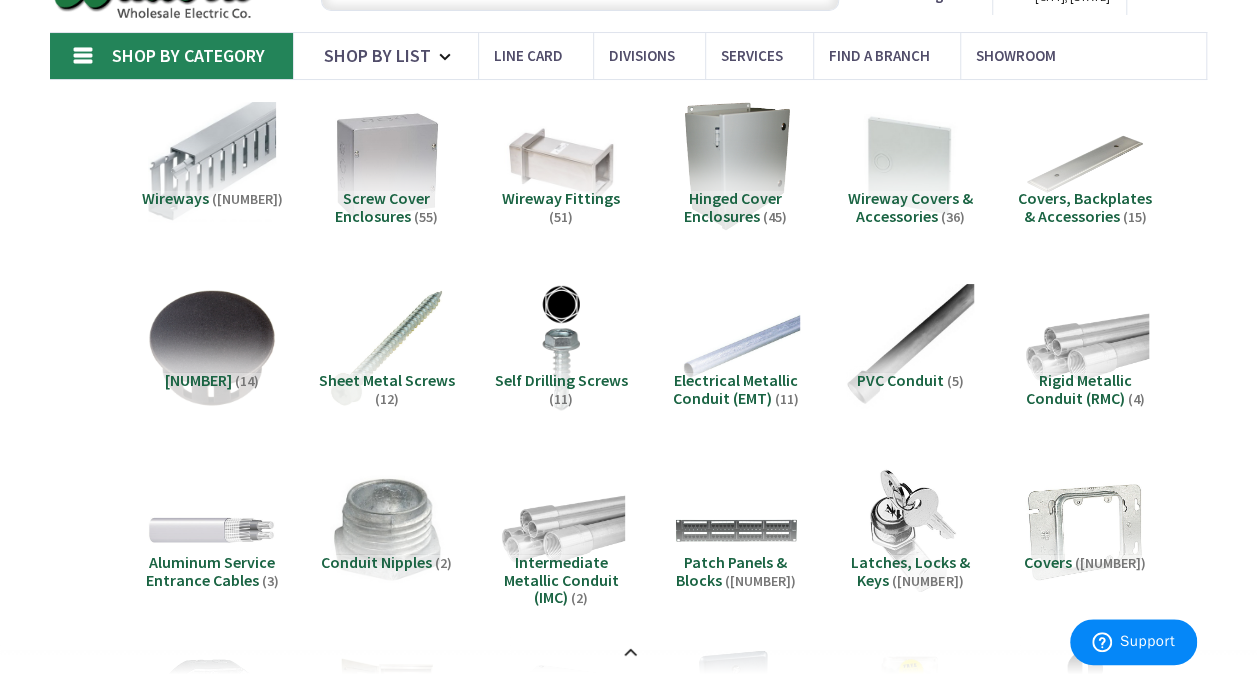 click on "Wireways" at bounding box center [175, 198] 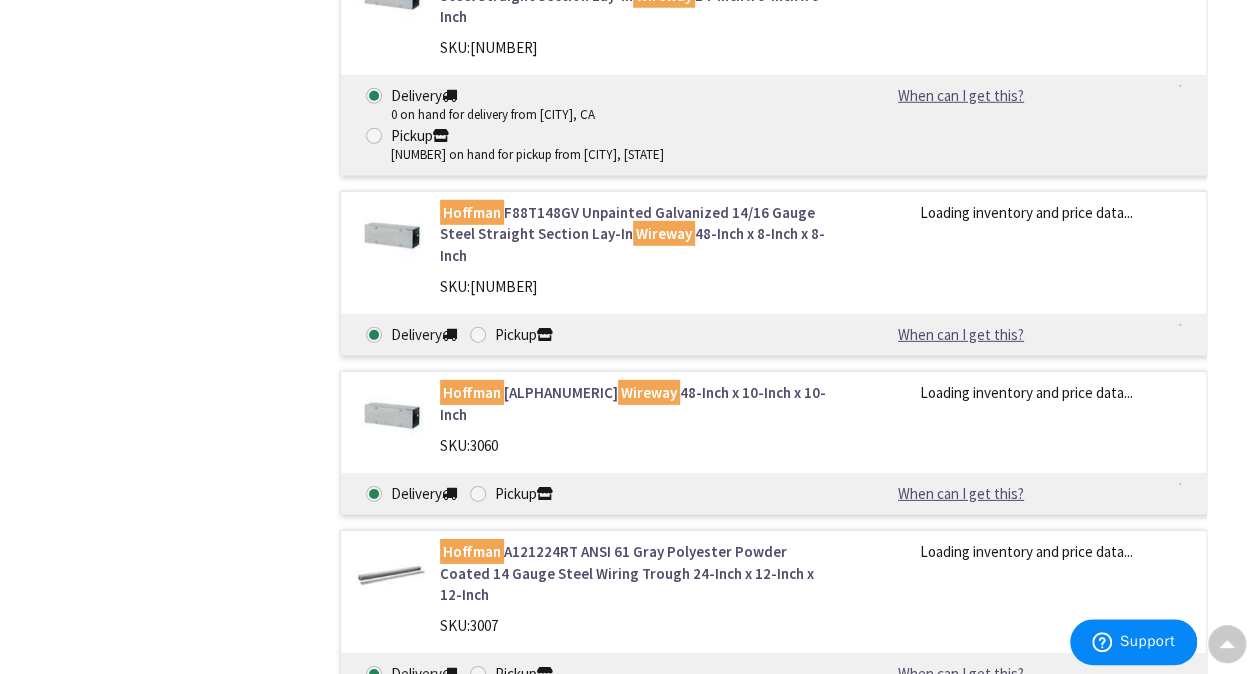 scroll, scrollTop: 14216, scrollLeft: 0, axis: vertical 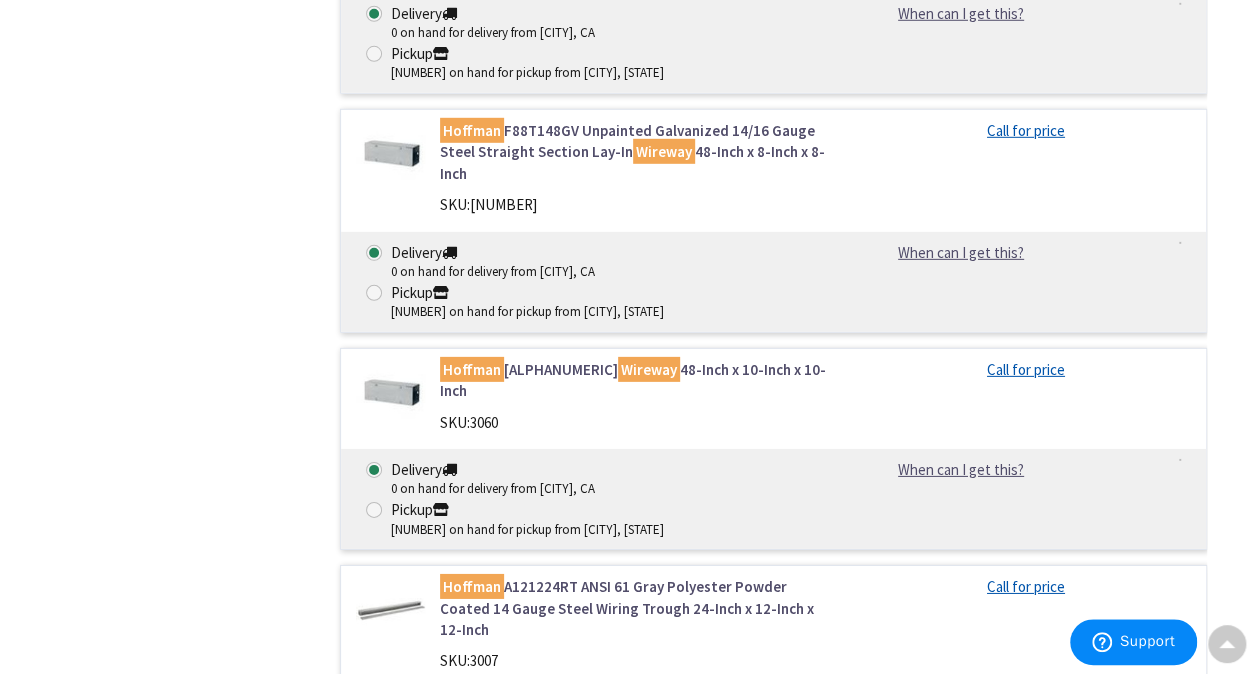 click on "Hoffman  F1010T148GV Unpainted Galvanized 14/16 Gauge Steel Straight Section Lay-In  Wireway  48-Inch x 10-Inch x 10-Inch" at bounding box center [635, 380] 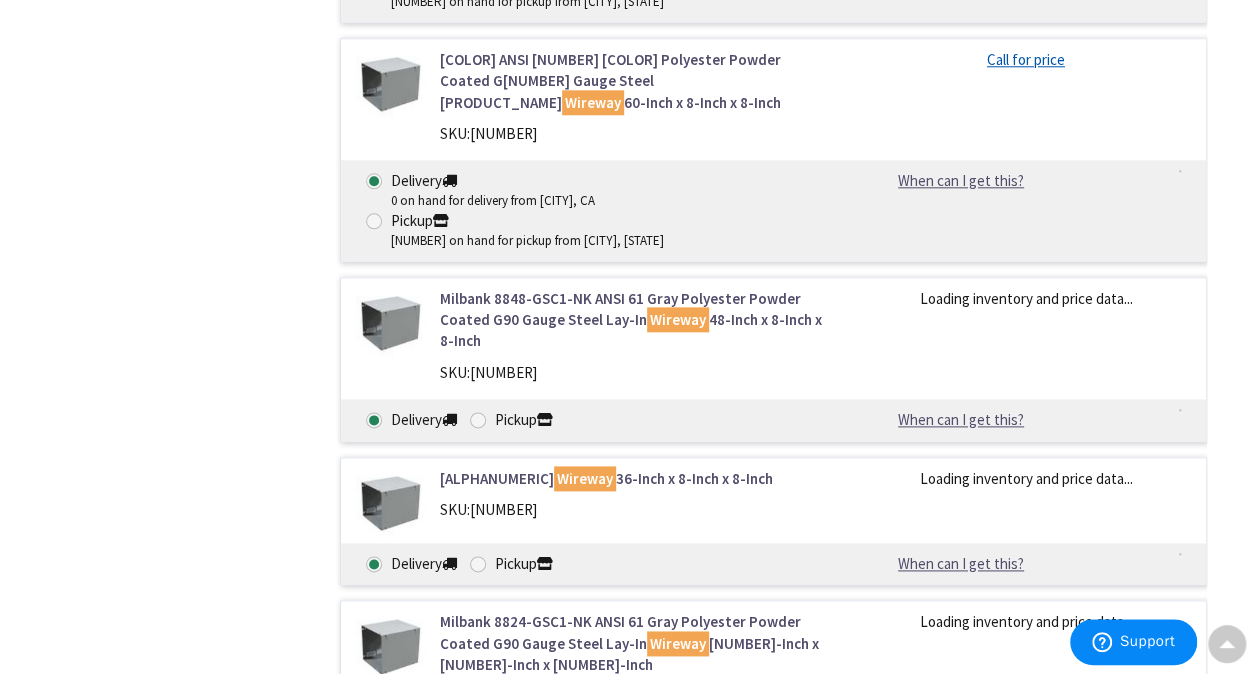 scroll, scrollTop: 16116, scrollLeft: 0, axis: vertical 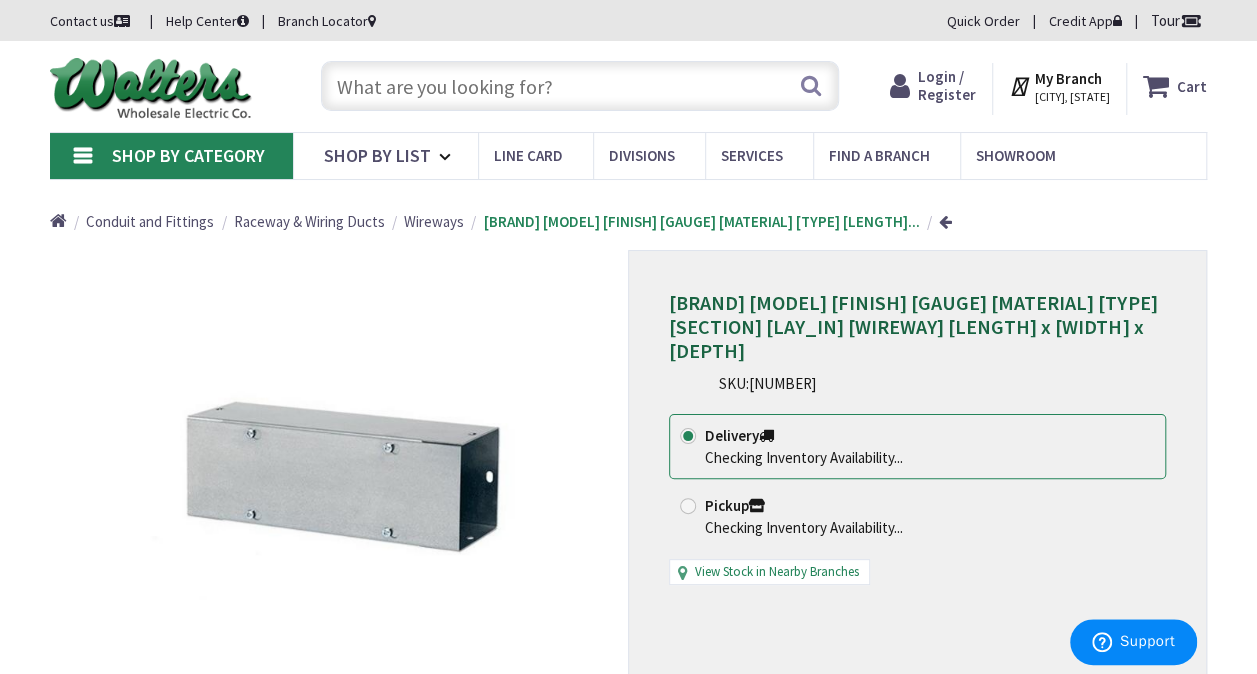 drag, startPoint x: 787, startPoint y: 354, endPoint x: 674, endPoint y: 304, distance: 123.567795 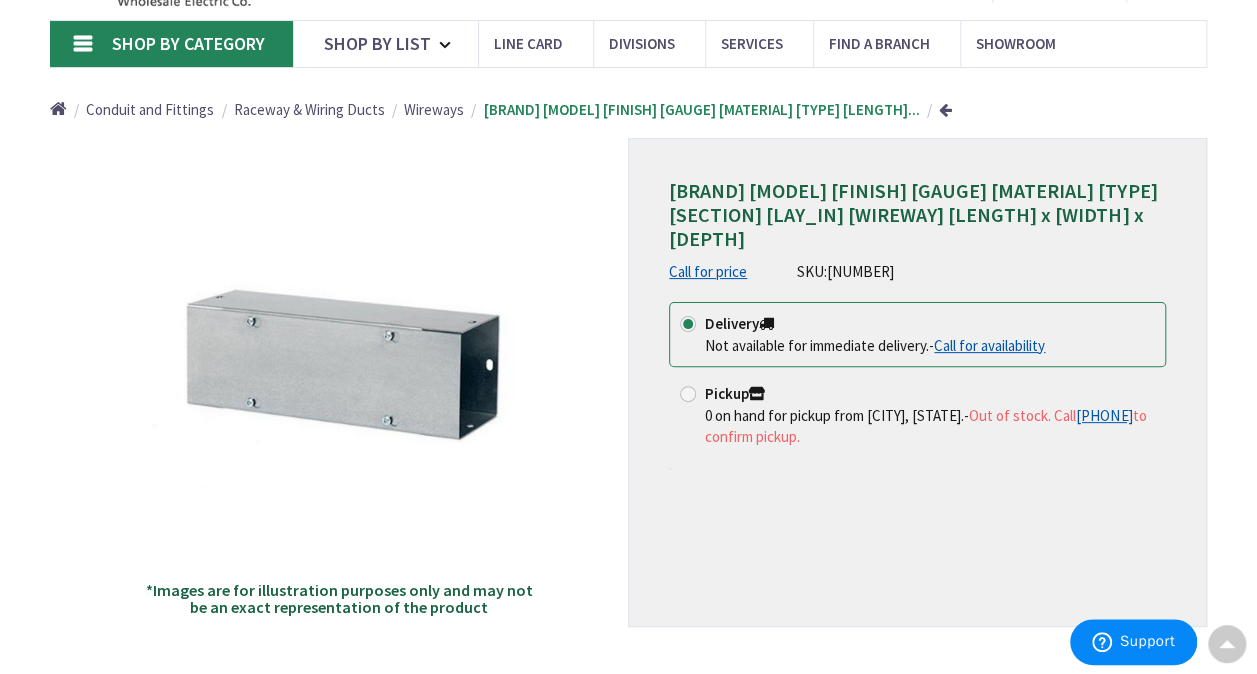 scroll, scrollTop: 0, scrollLeft: 0, axis: both 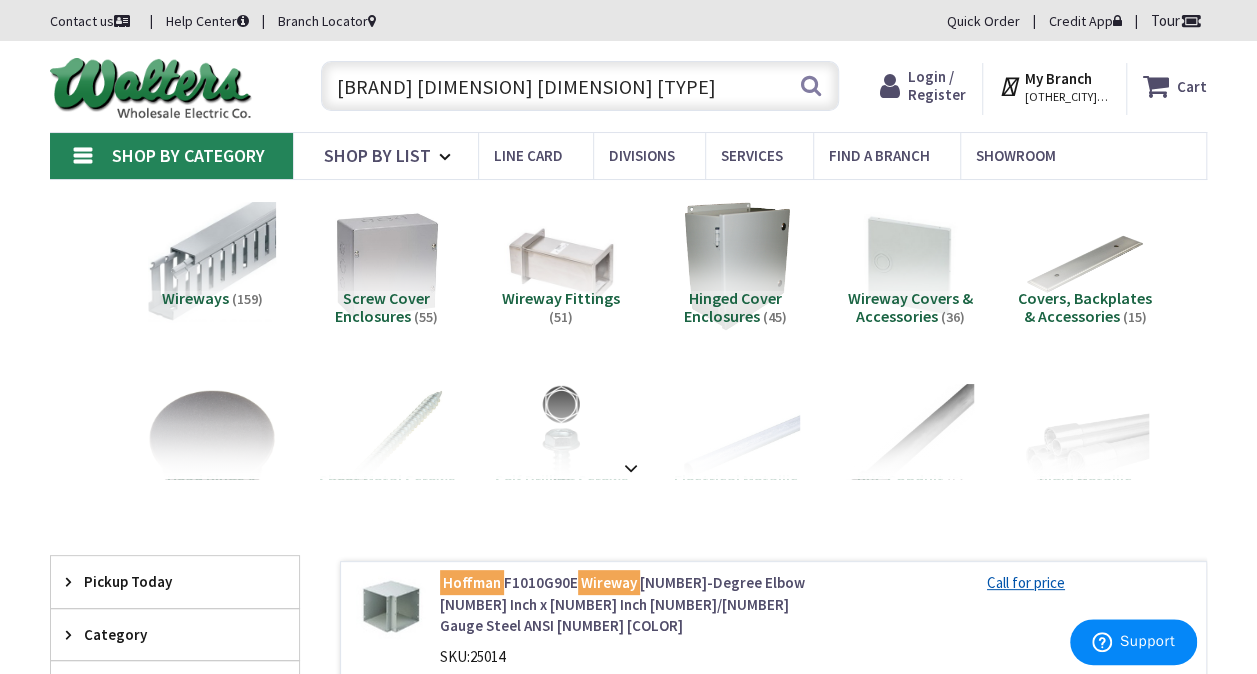 click on "Wireways" at bounding box center [195, 298] 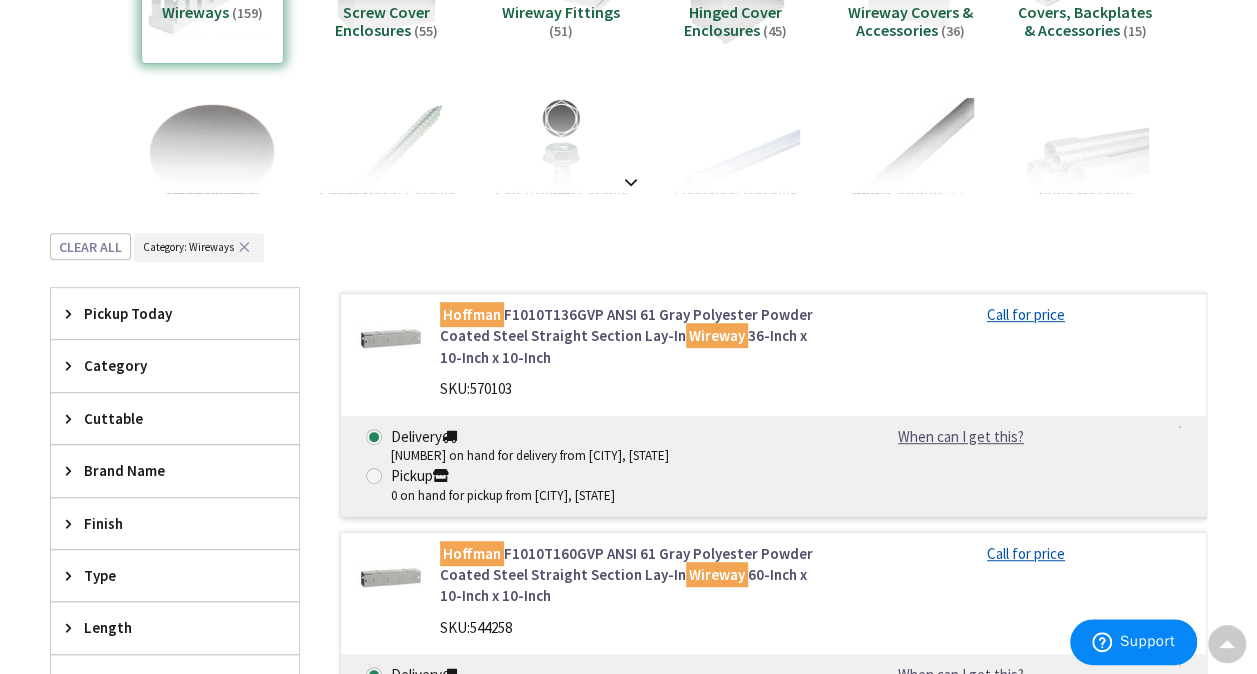 scroll, scrollTop: 0, scrollLeft: 0, axis: both 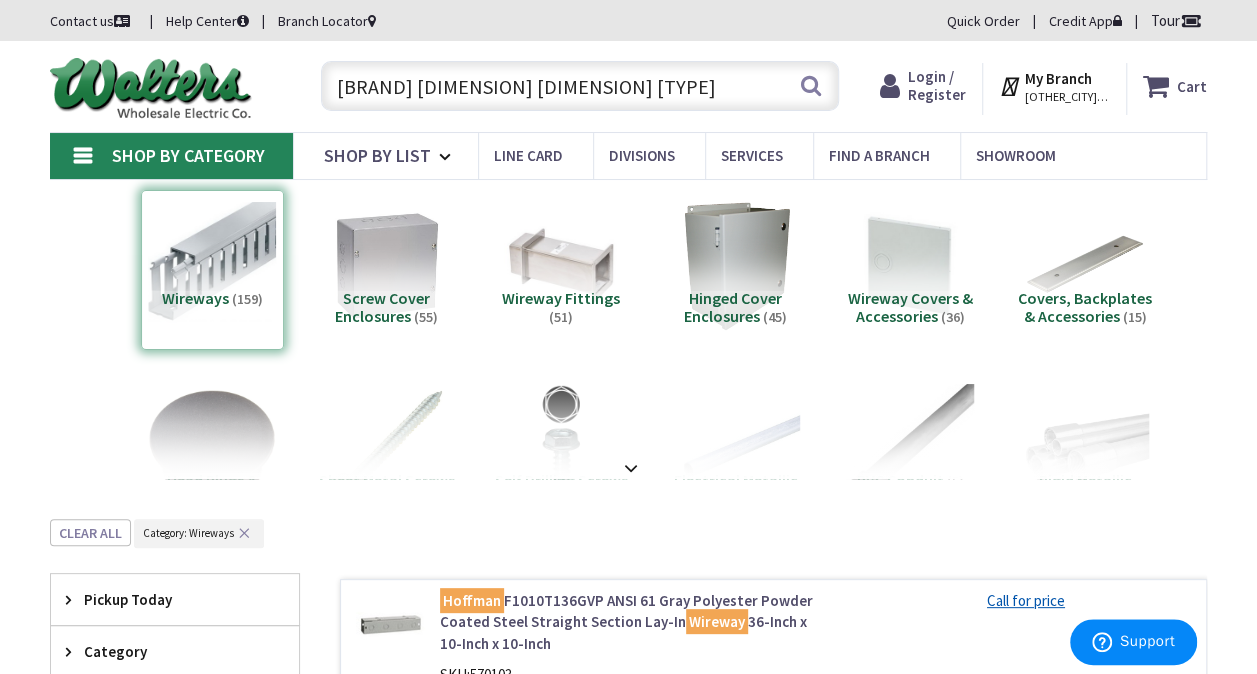 click on "hoffman 10x10 wireway" at bounding box center [580, 86] 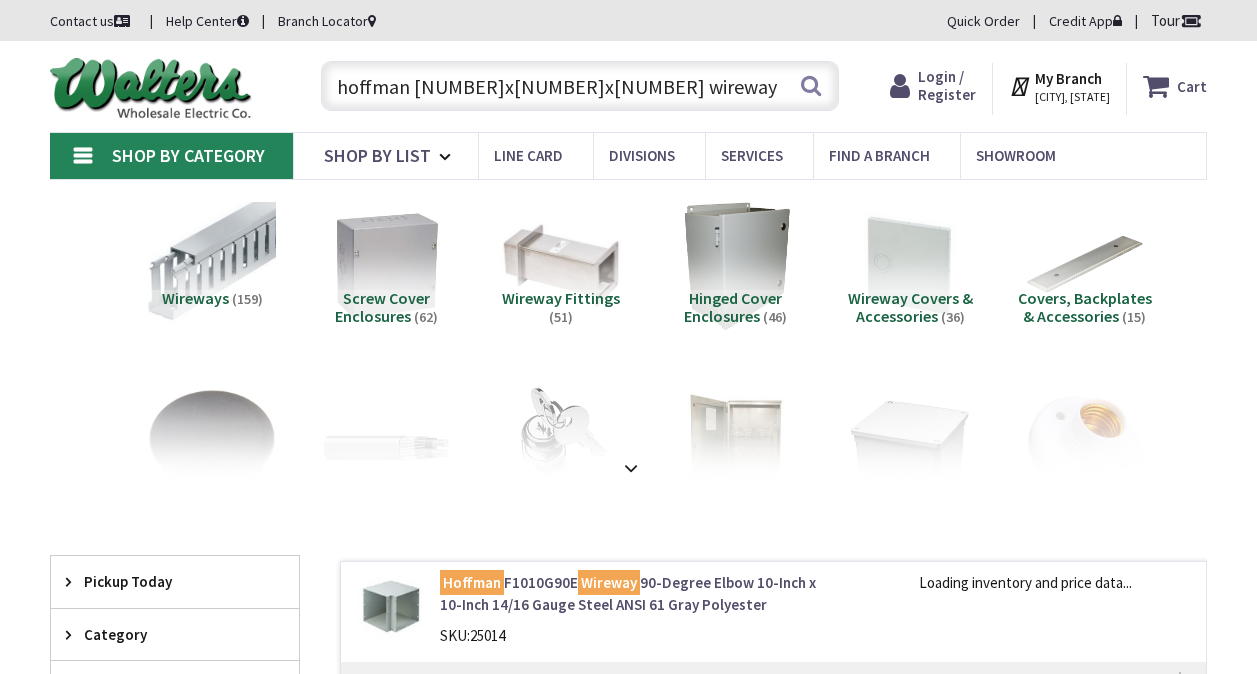 scroll, scrollTop: 0, scrollLeft: 0, axis: both 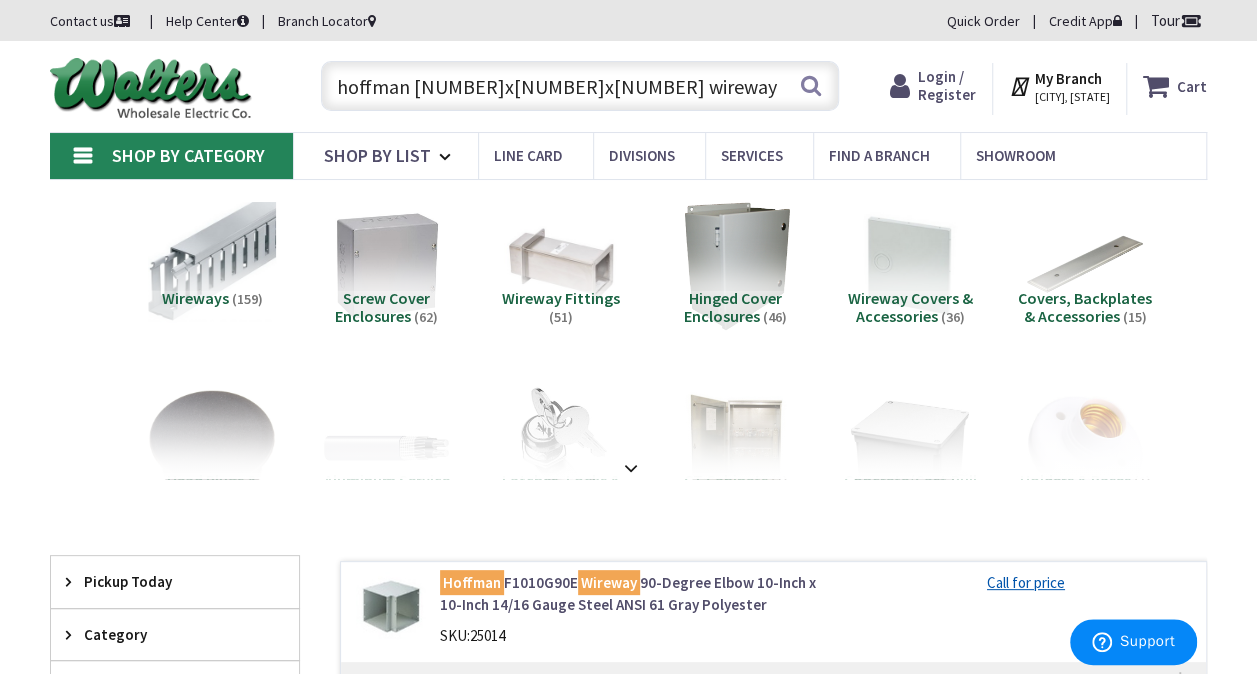 click on "Wireways" at bounding box center [195, 298] 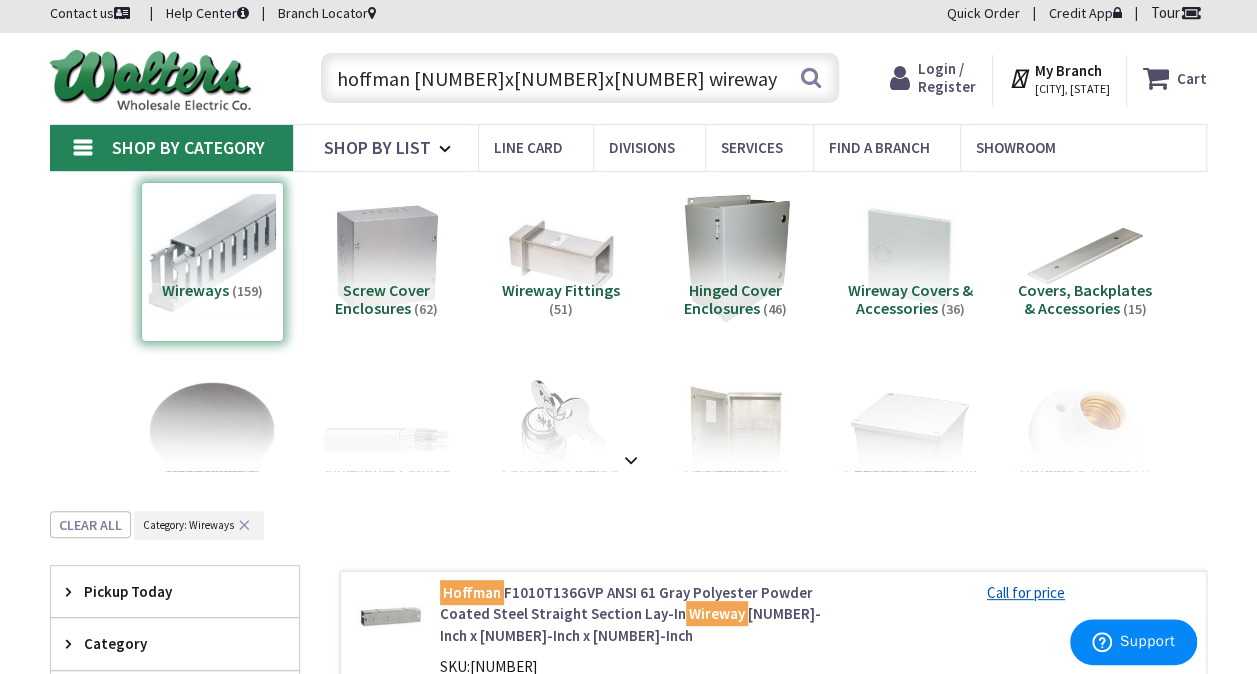 scroll, scrollTop: 0, scrollLeft: 0, axis: both 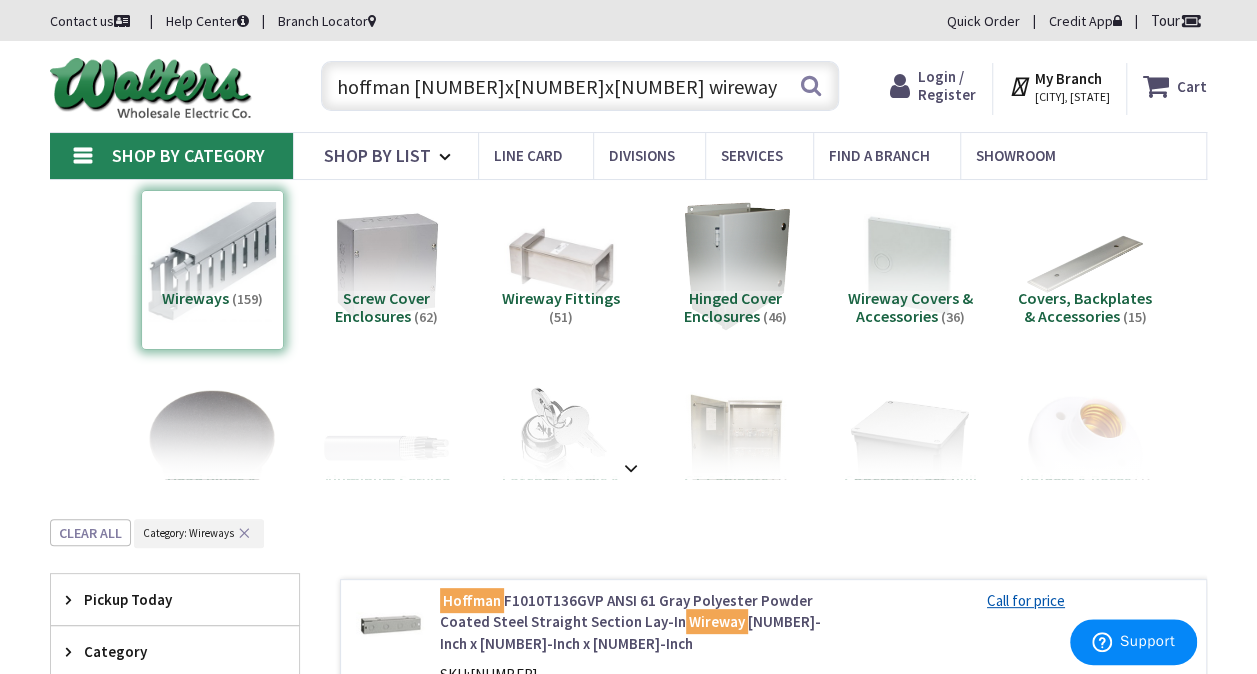drag, startPoint x: 409, startPoint y: 84, endPoint x: 682, endPoint y: 90, distance: 273.06592 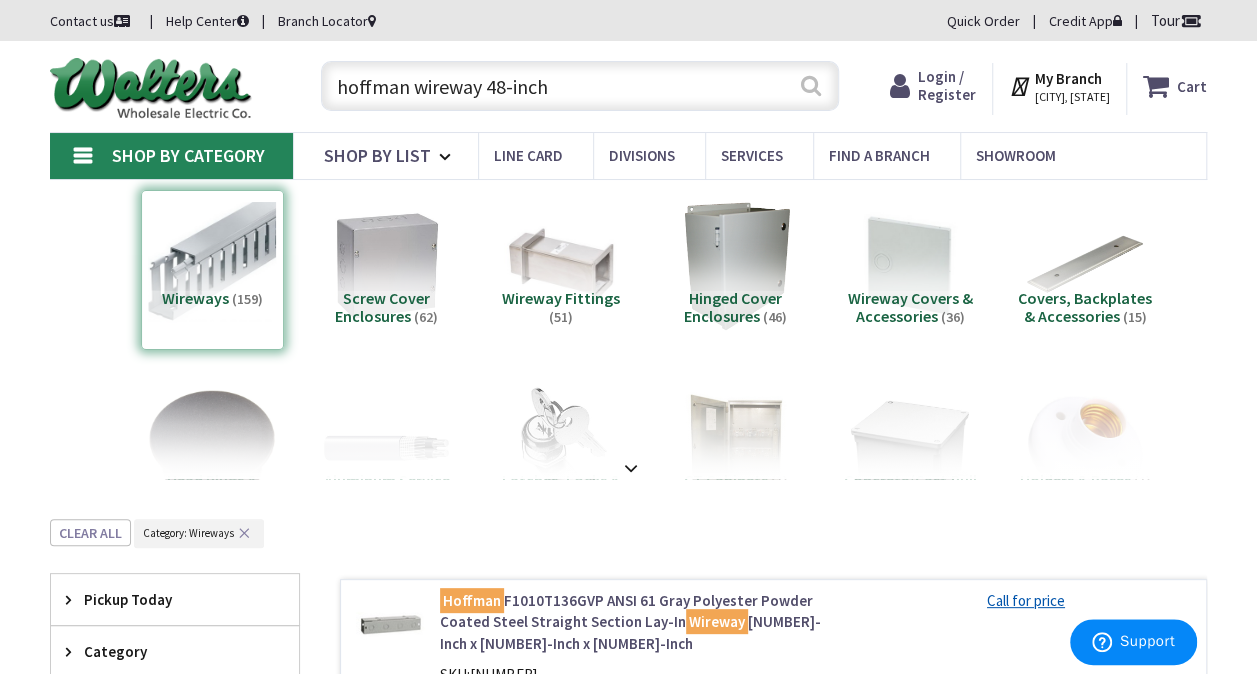 type on "hoffman wireway 48-inch" 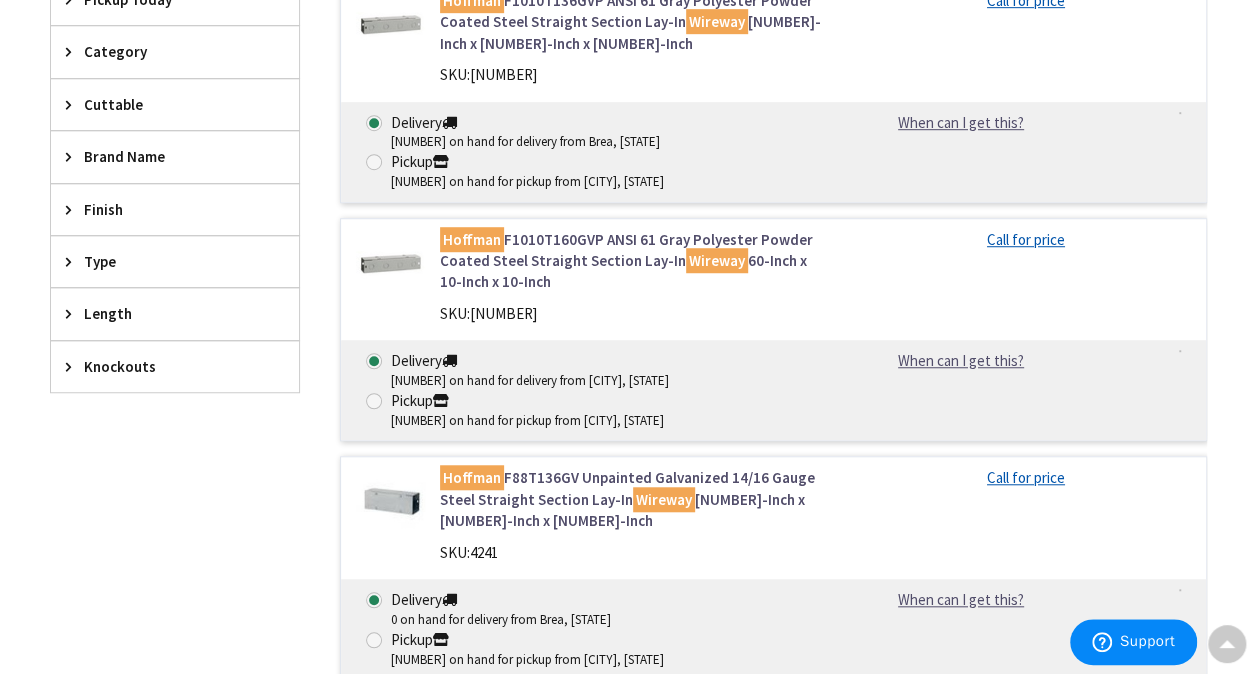 scroll, scrollTop: 690, scrollLeft: 0, axis: vertical 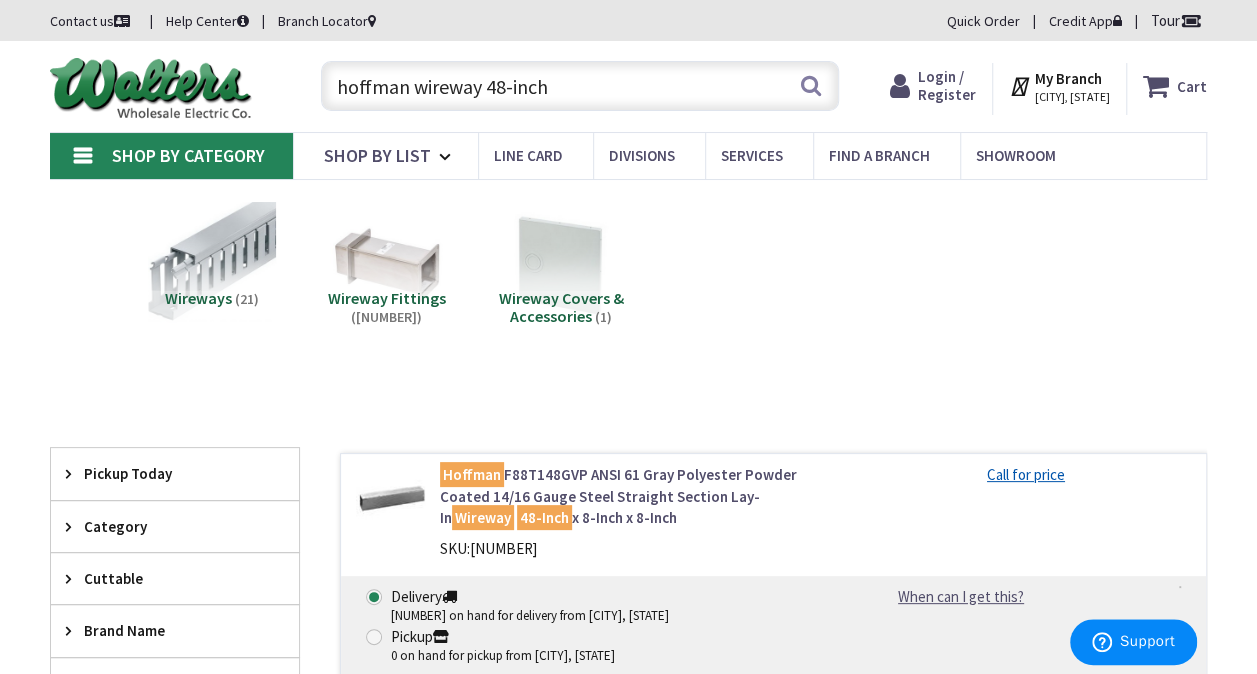 drag, startPoint x: 486, startPoint y: 90, endPoint x: 580, endPoint y: 90, distance: 94 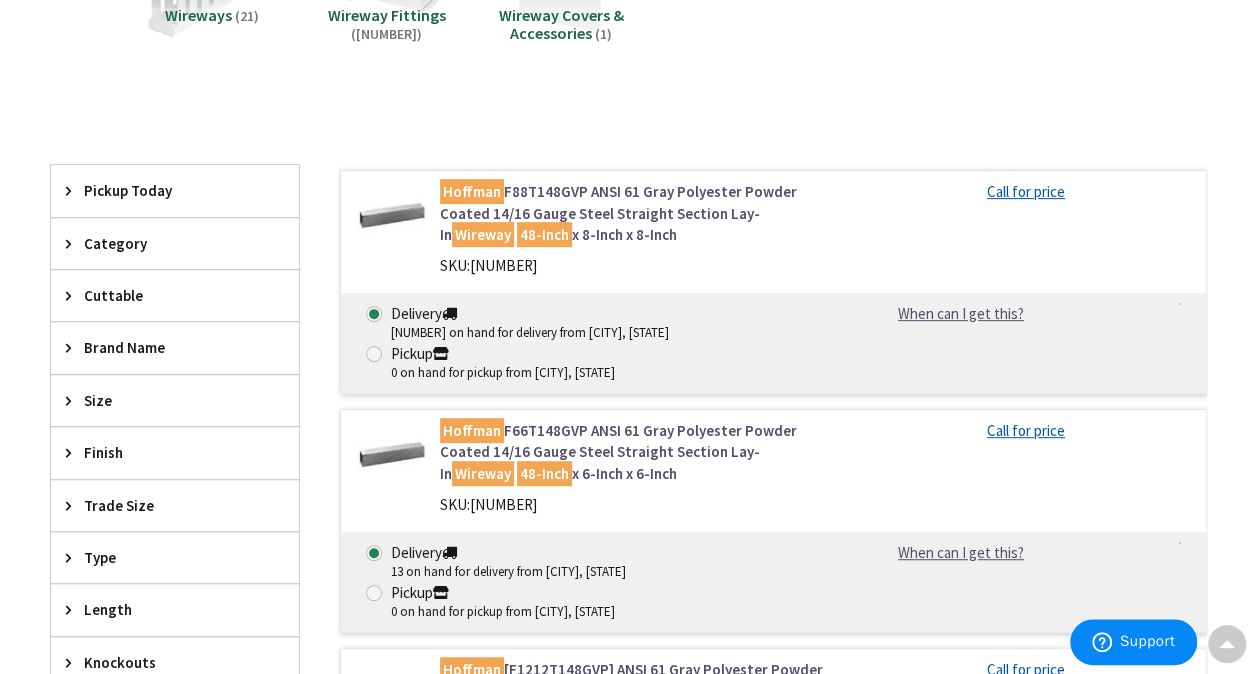 scroll, scrollTop: 0, scrollLeft: 0, axis: both 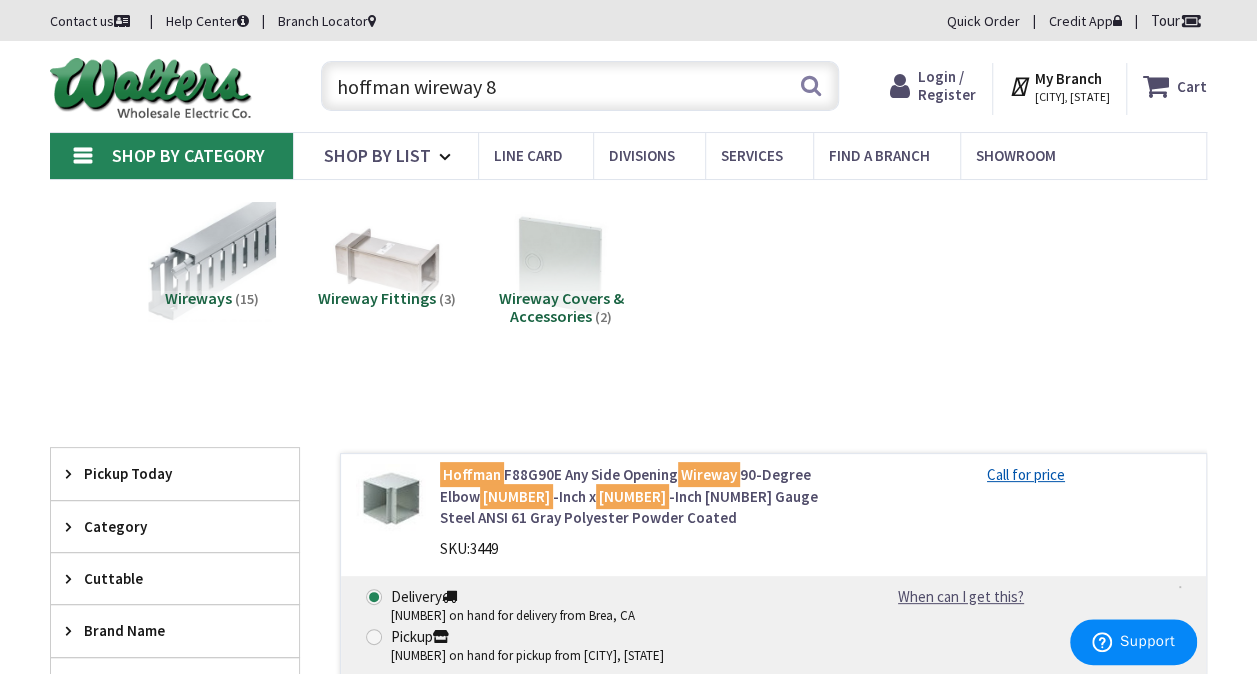 click on "hoffman wireway 8" at bounding box center (580, 86) 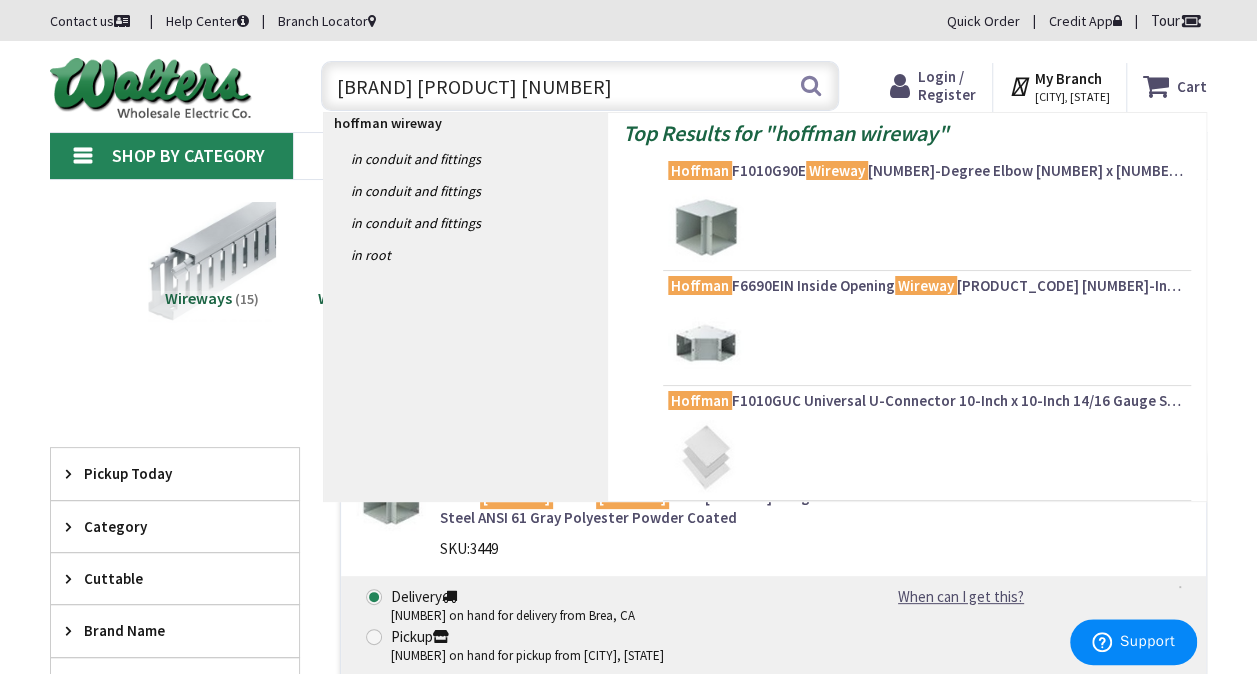 type on "hoffman wireway 10" 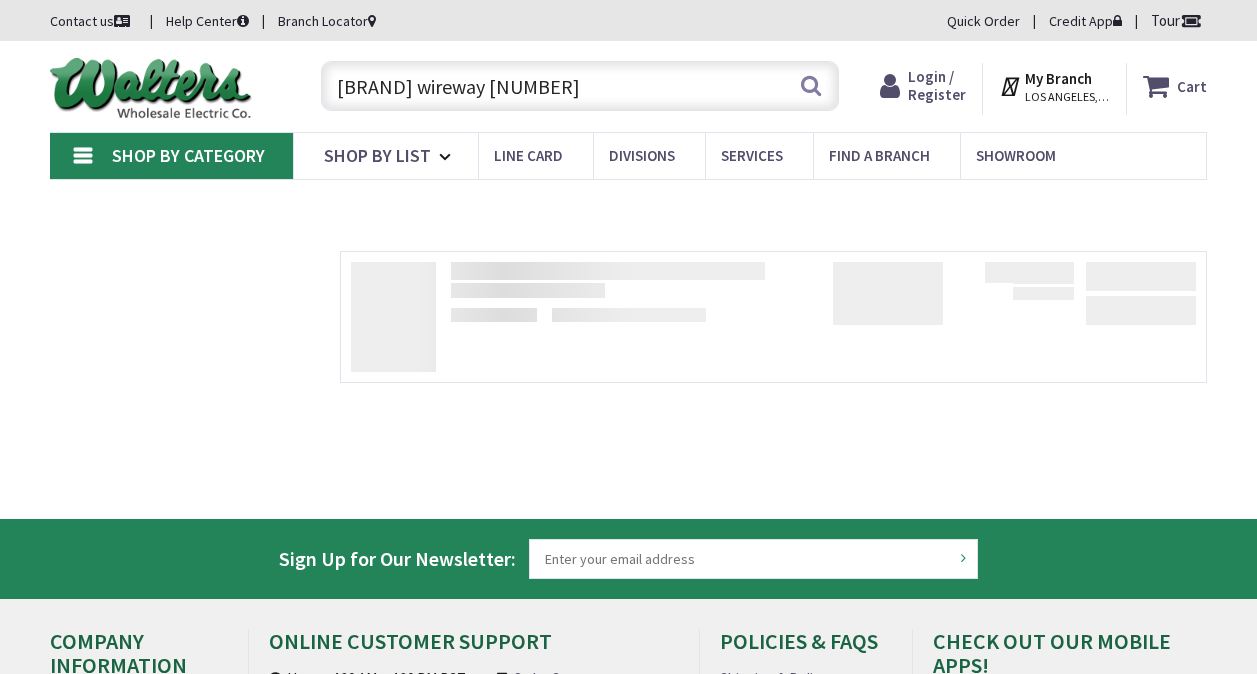 scroll, scrollTop: 0, scrollLeft: 0, axis: both 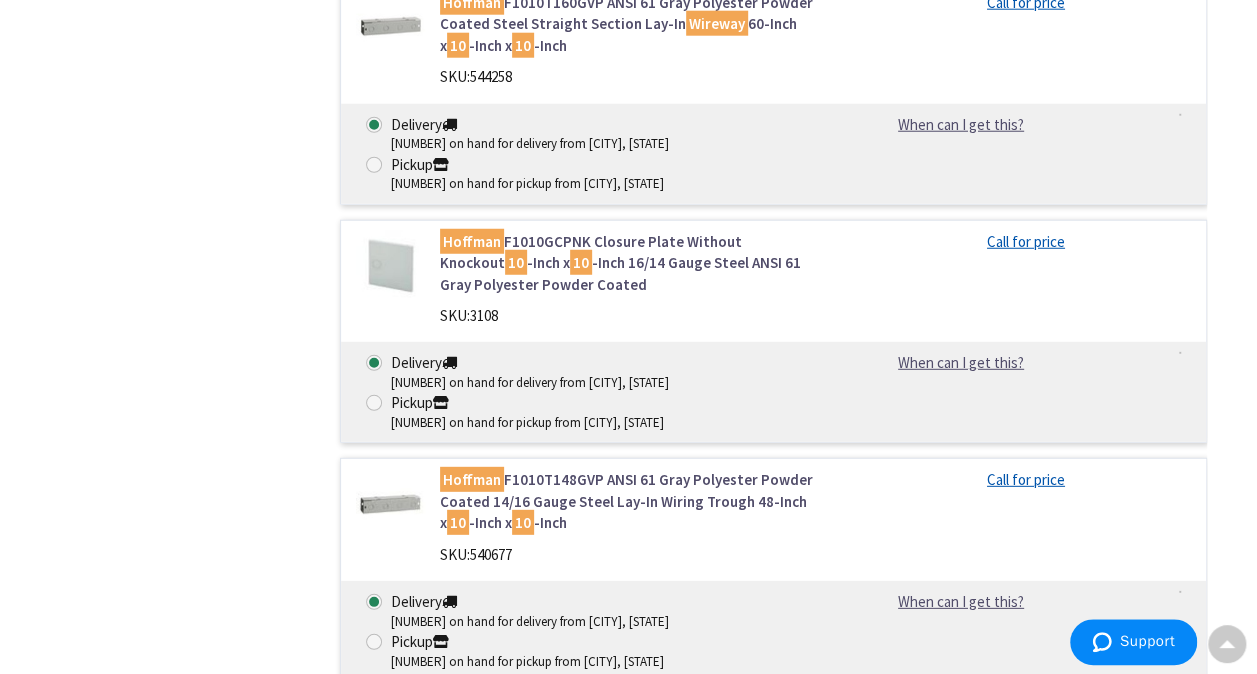 click on "Hoffman  F1010T148GVP ANSI 61 Gray Polyester Powder Coated 14/16 Gauge Steel Lay-In Wiring Trough 48-Inch x  10 -Inch x  10 -Inch" at bounding box center [635, 501] 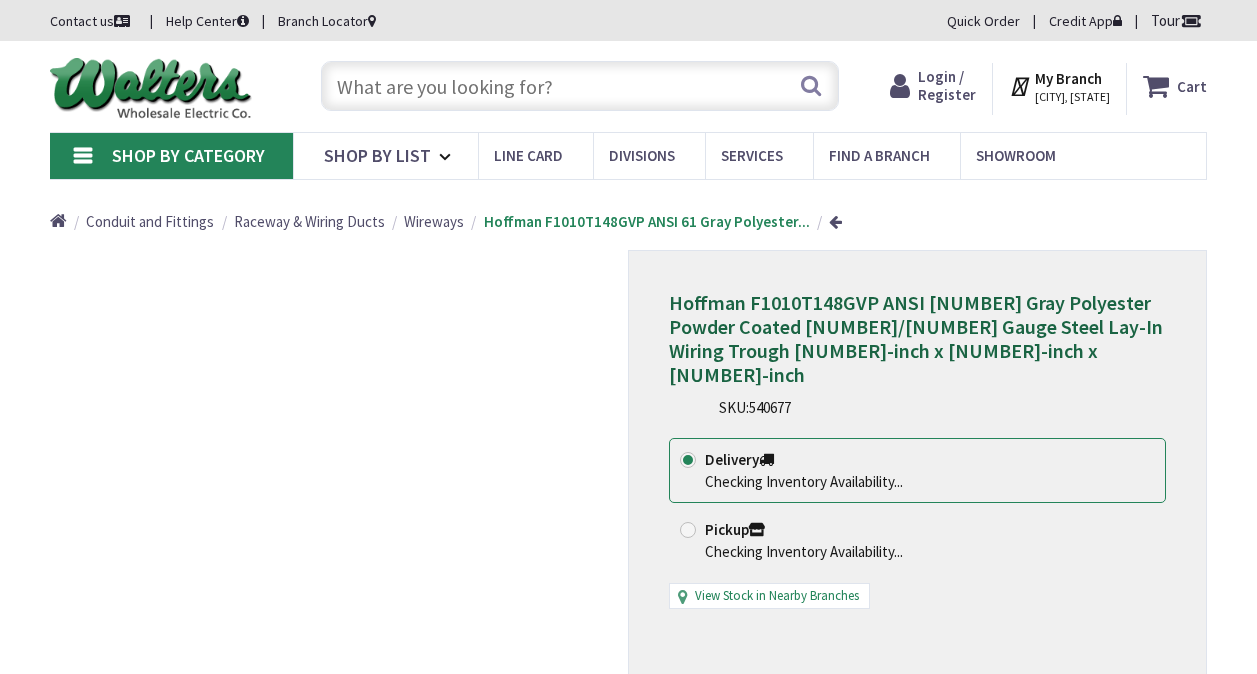 scroll, scrollTop: 0, scrollLeft: 0, axis: both 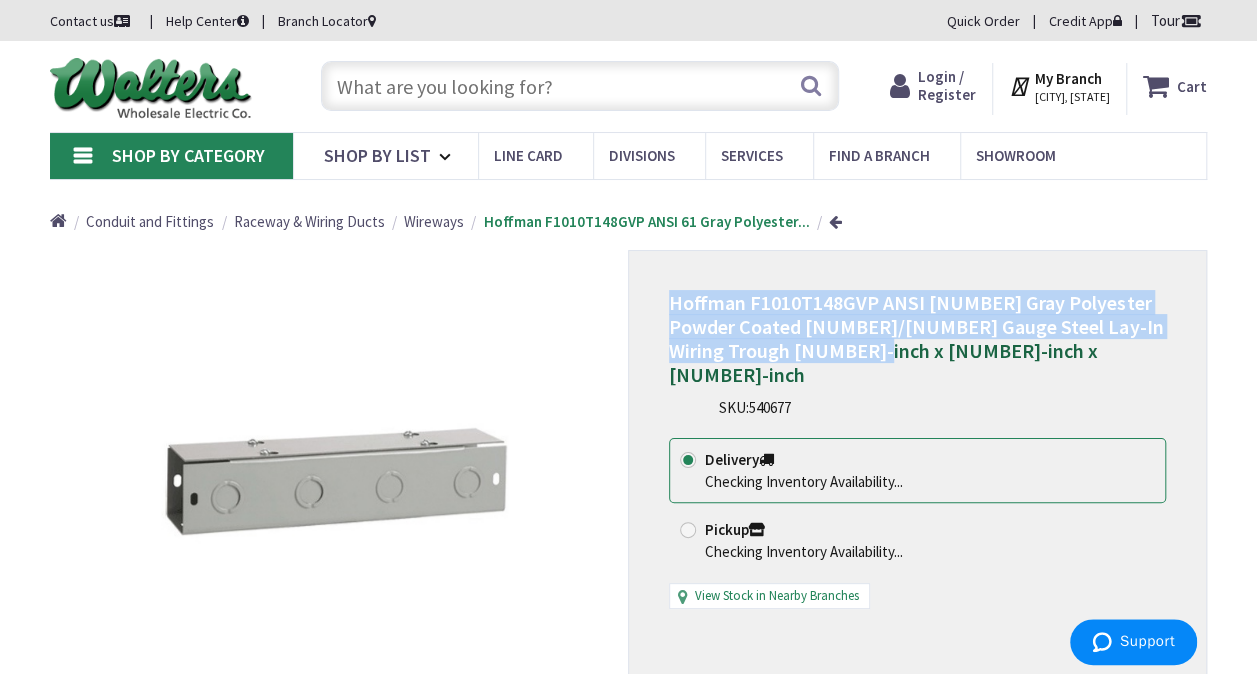 drag, startPoint x: 822, startPoint y: 353, endPoint x: 666, endPoint y: 303, distance: 163.81697 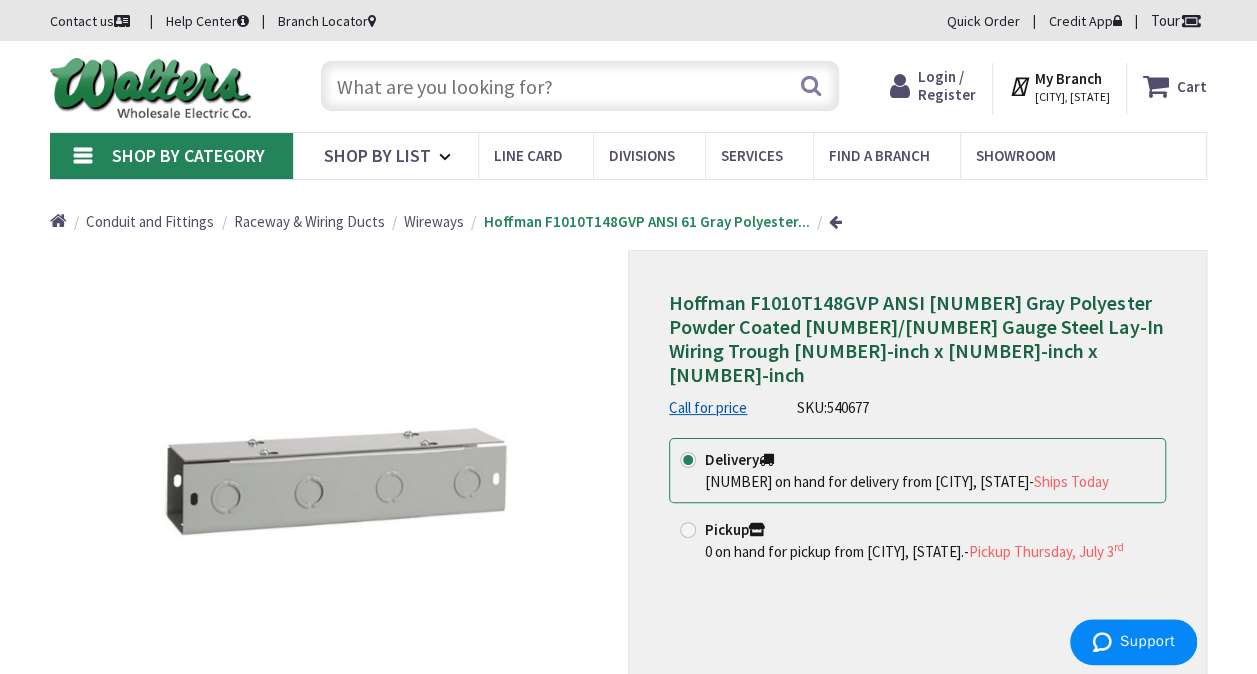 click at bounding box center (580, 86) 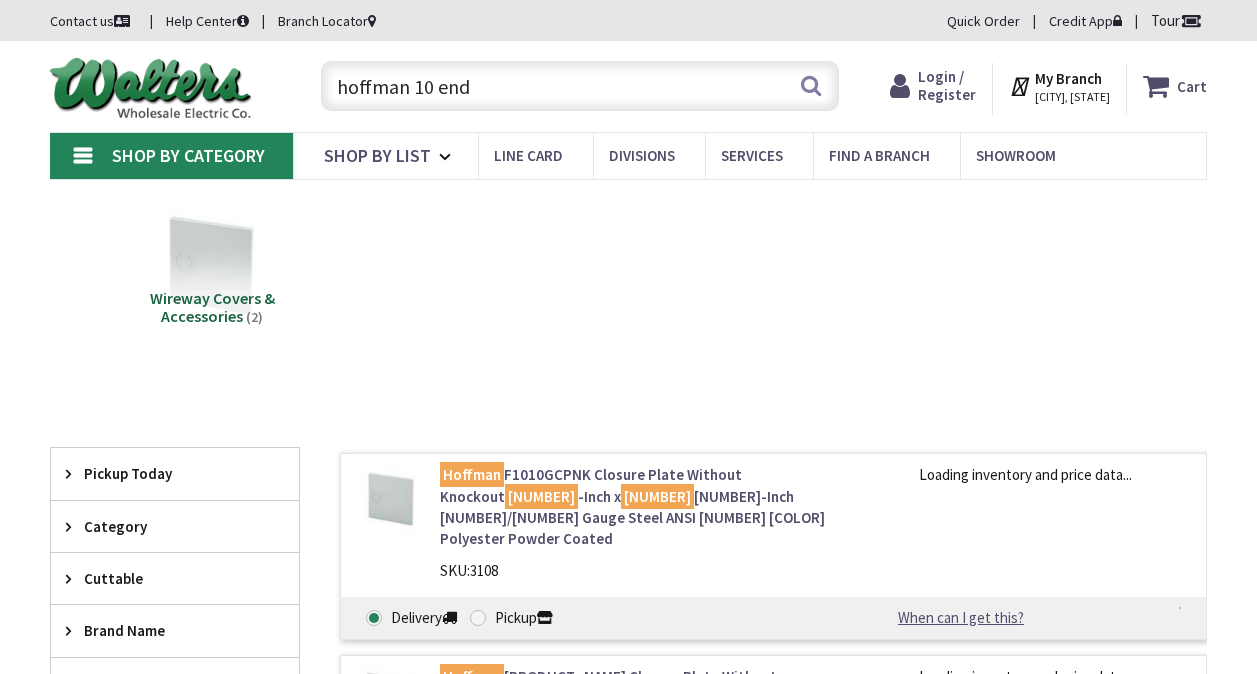 scroll, scrollTop: 0, scrollLeft: 0, axis: both 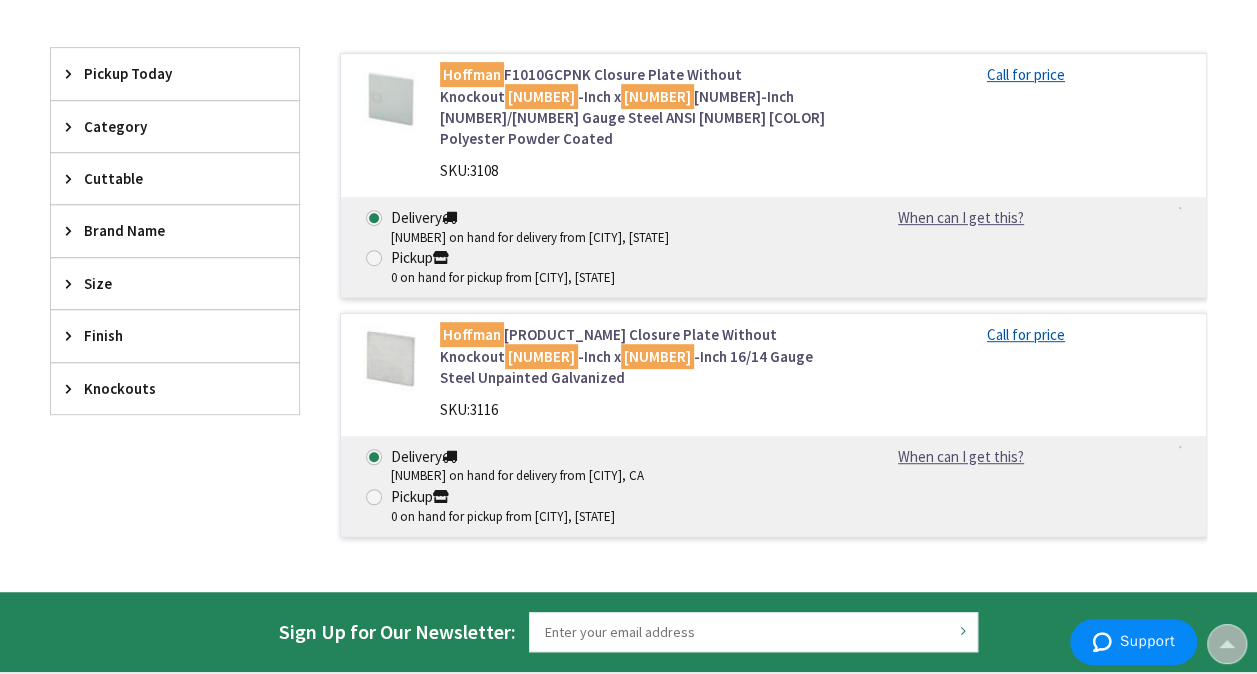 click on "Hoffman  F1010GCPNK Closure Plate Without Knockout  10 -Inch x  10 -Inch 16/14 Gauge Steel ANSI 61 Gray Polyester Powder Coated" at bounding box center [635, 107] 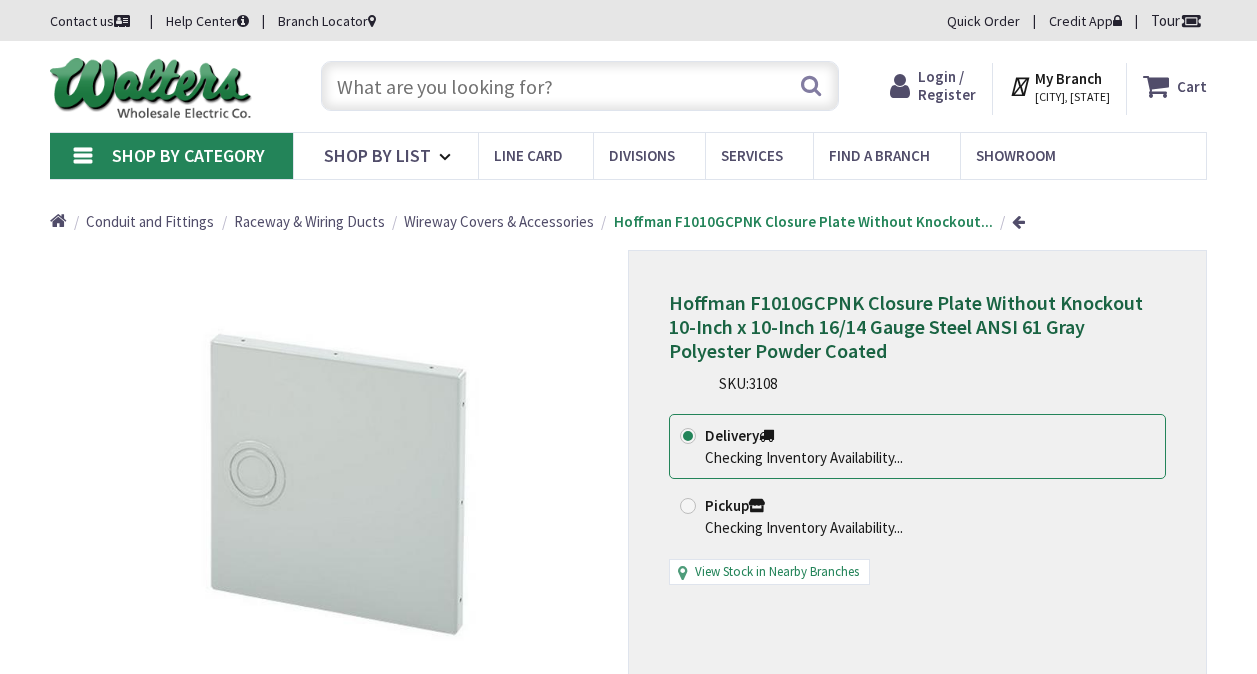 scroll, scrollTop: 0, scrollLeft: 0, axis: both 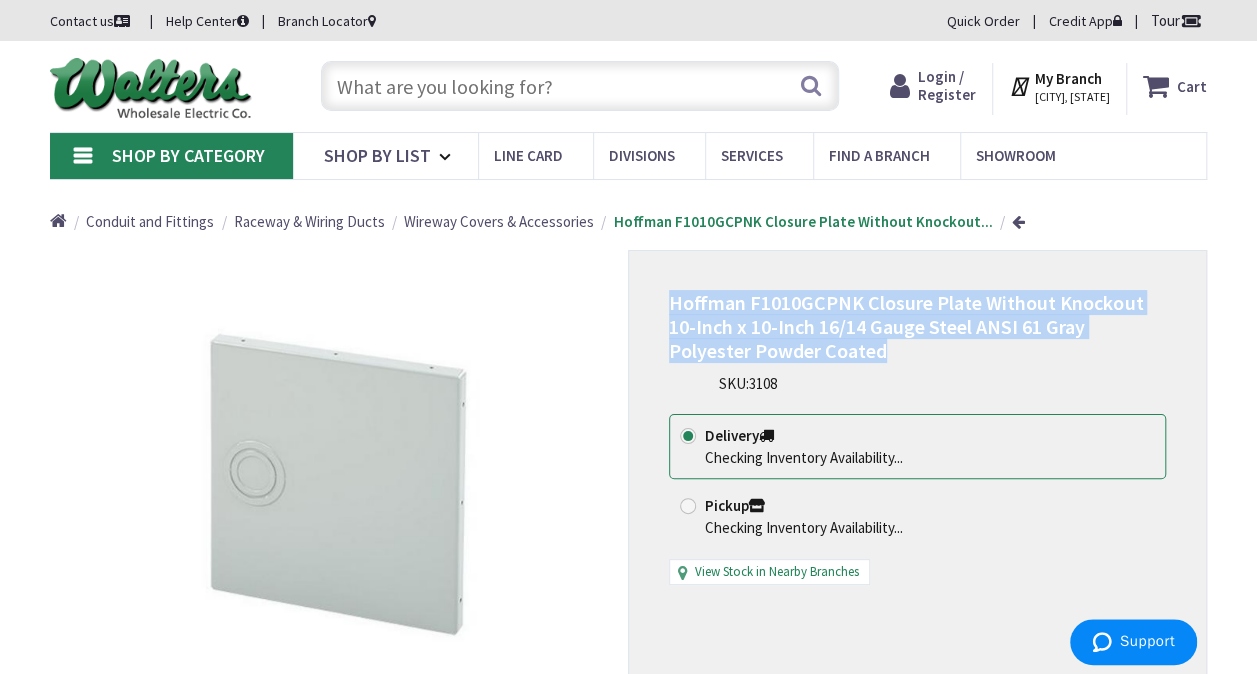 drag, startPoint x: 884, startPoint y: 350, endPoint x: 670, endPoint y: 300, distance: 219.7635 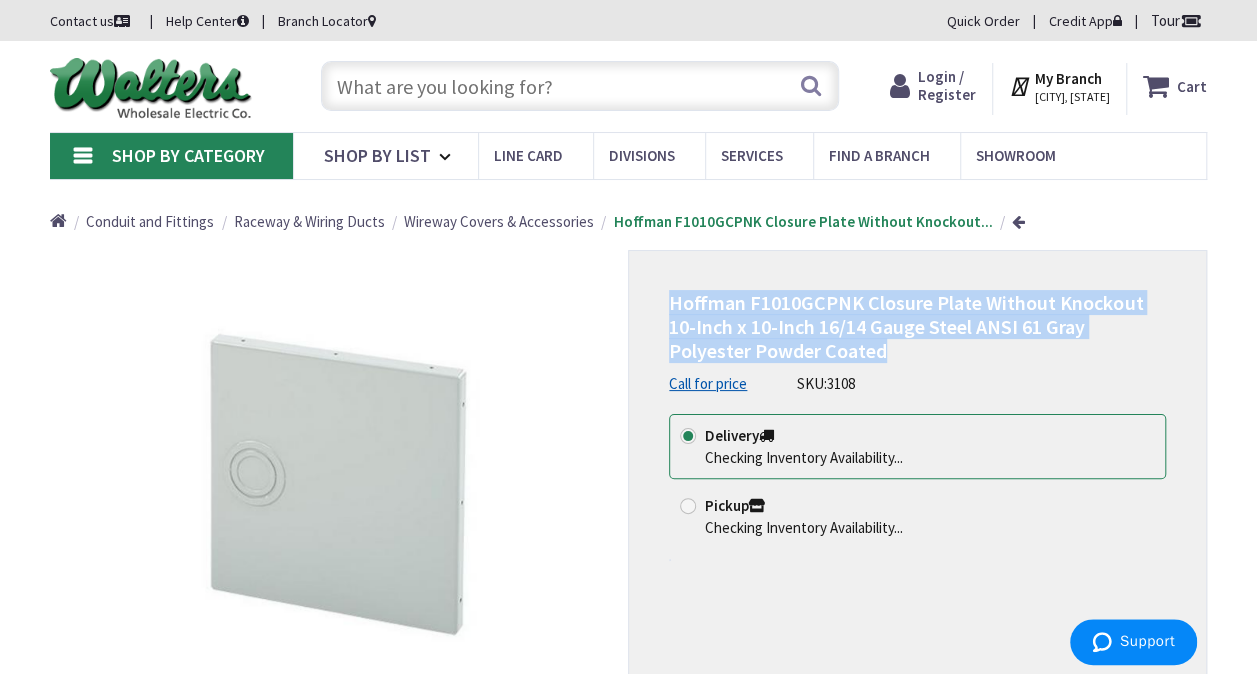 copy on "Hoffman F1010GCPNK Closure Plate Without Knockout 10-Inch x 10-Inch 16/14 Gauge Steel ANSI 61 Gray Polyester Powder Coated" 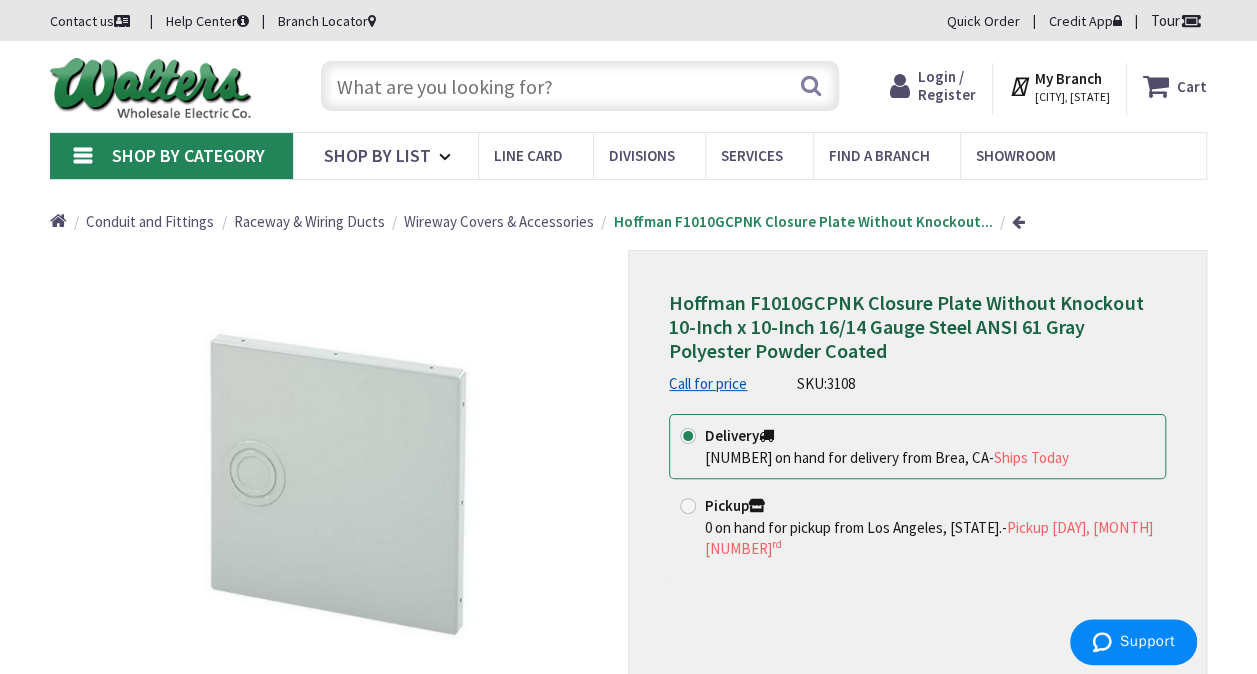 click at bounding box center (580, 86) 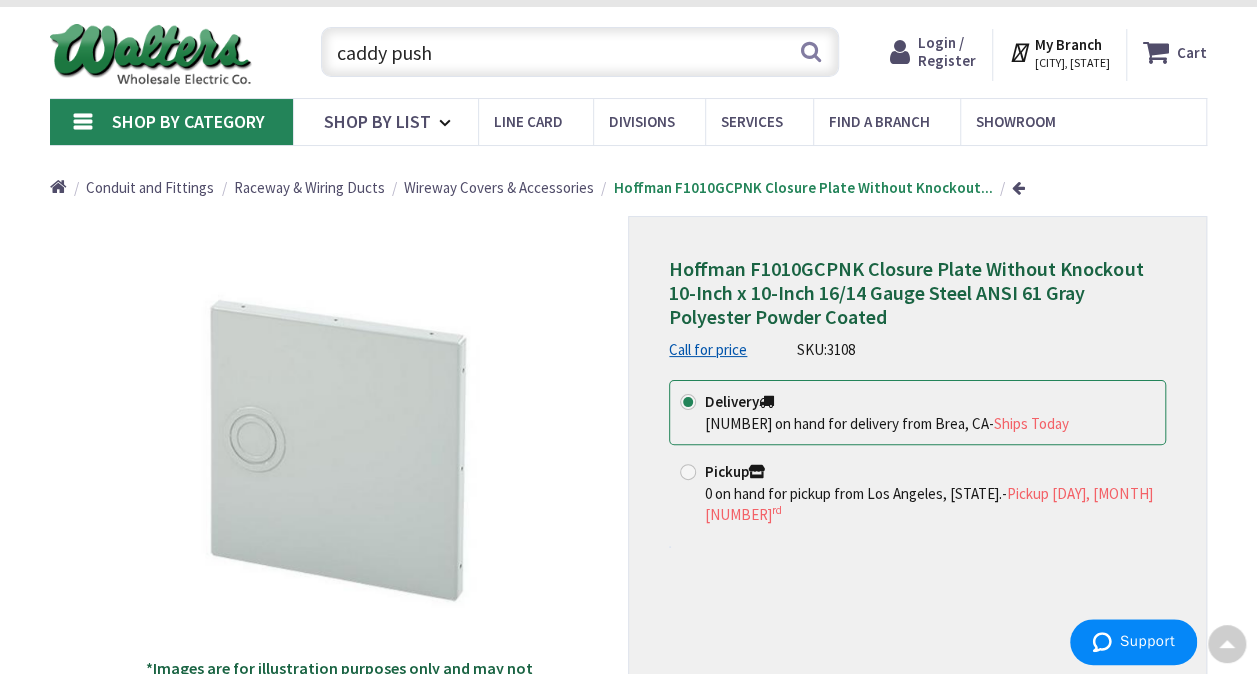 scroll, scrollTop: 0, scrollLeft: 0, axis: both 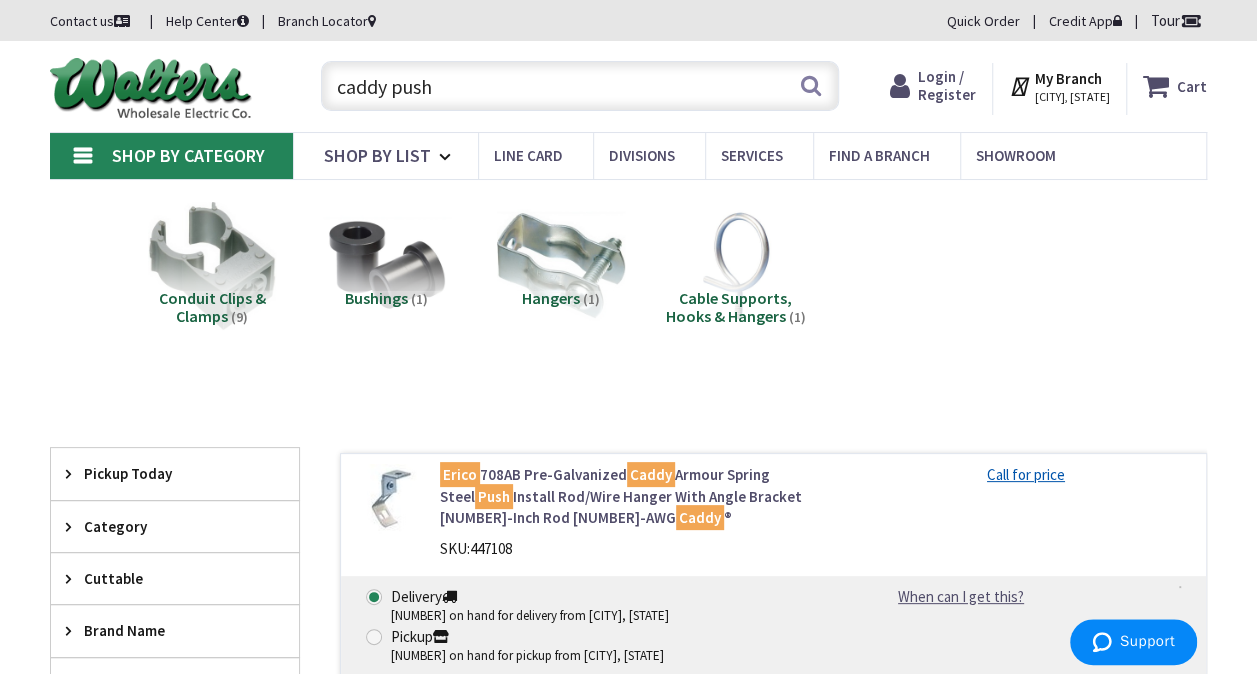click on "caddy push" at bounding box center (580, 86) 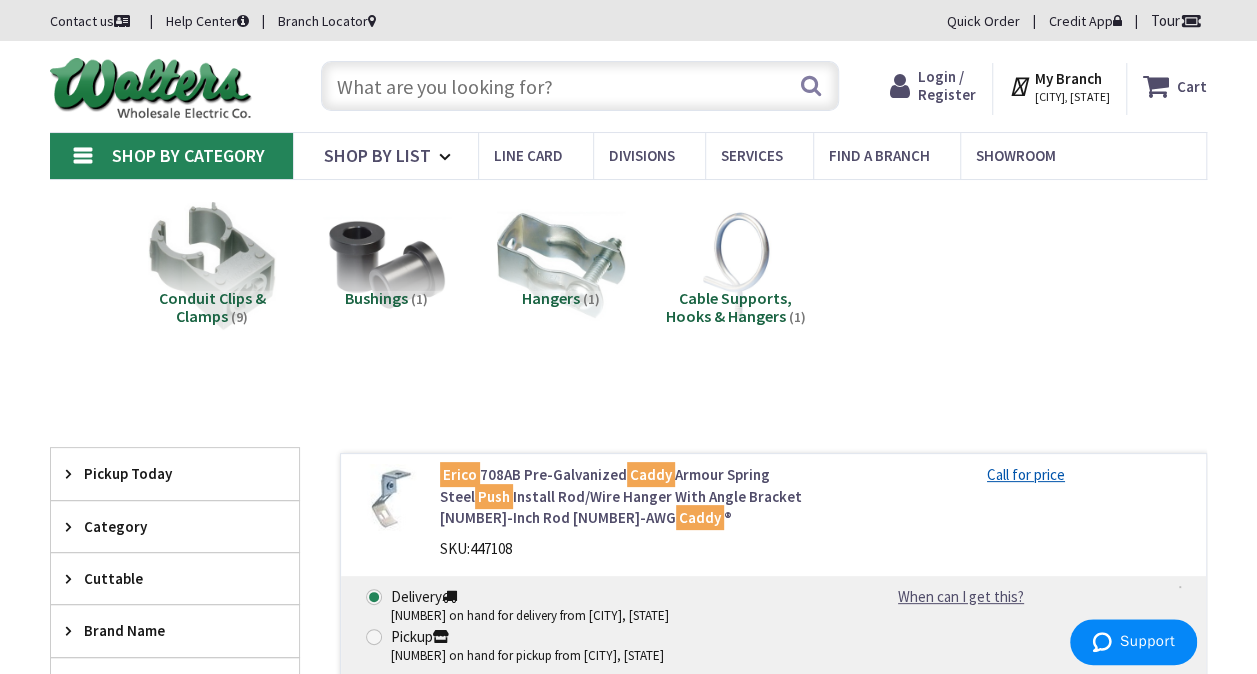 type 